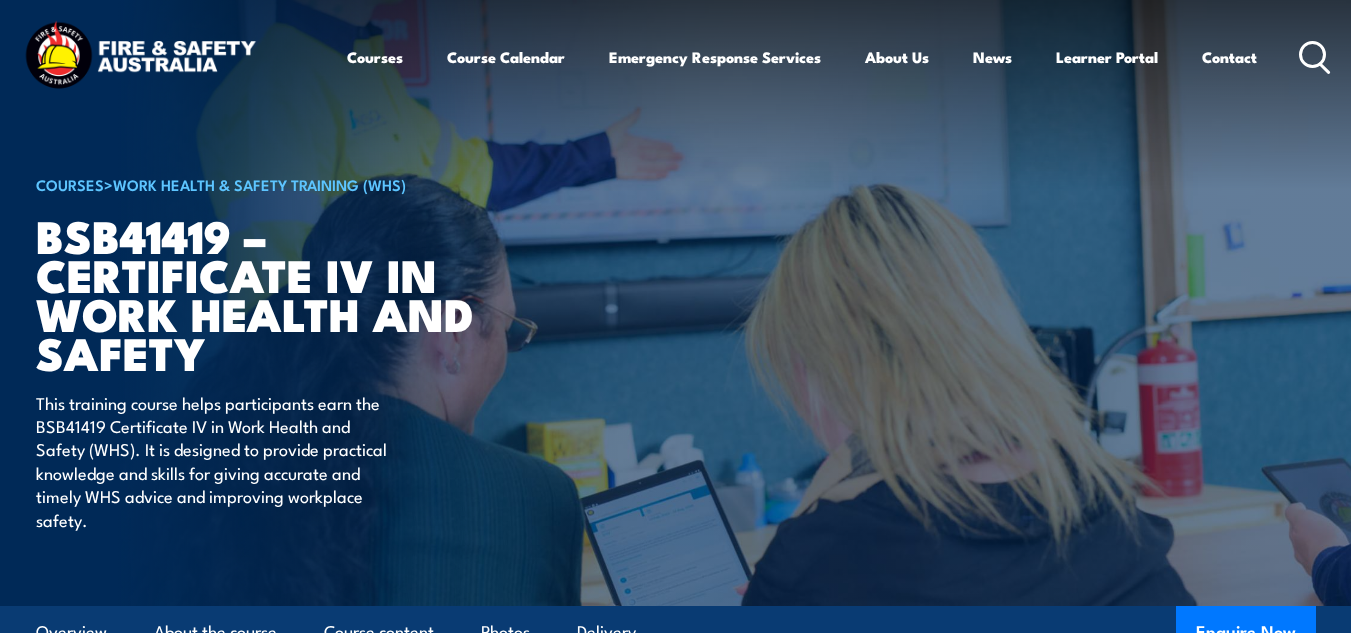scroll, scrollTop: 2000, scrollLeft: 0, axis: vertical 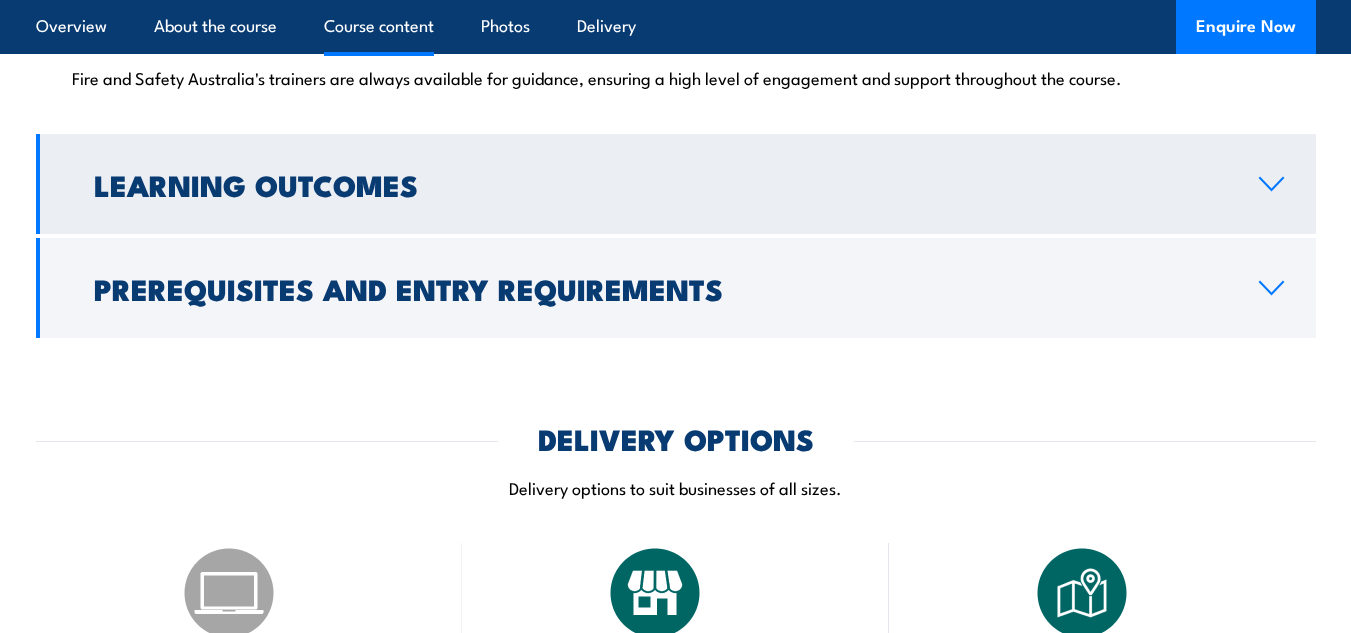 click on "Learning Outcomes" at bounding box center (660, 184) 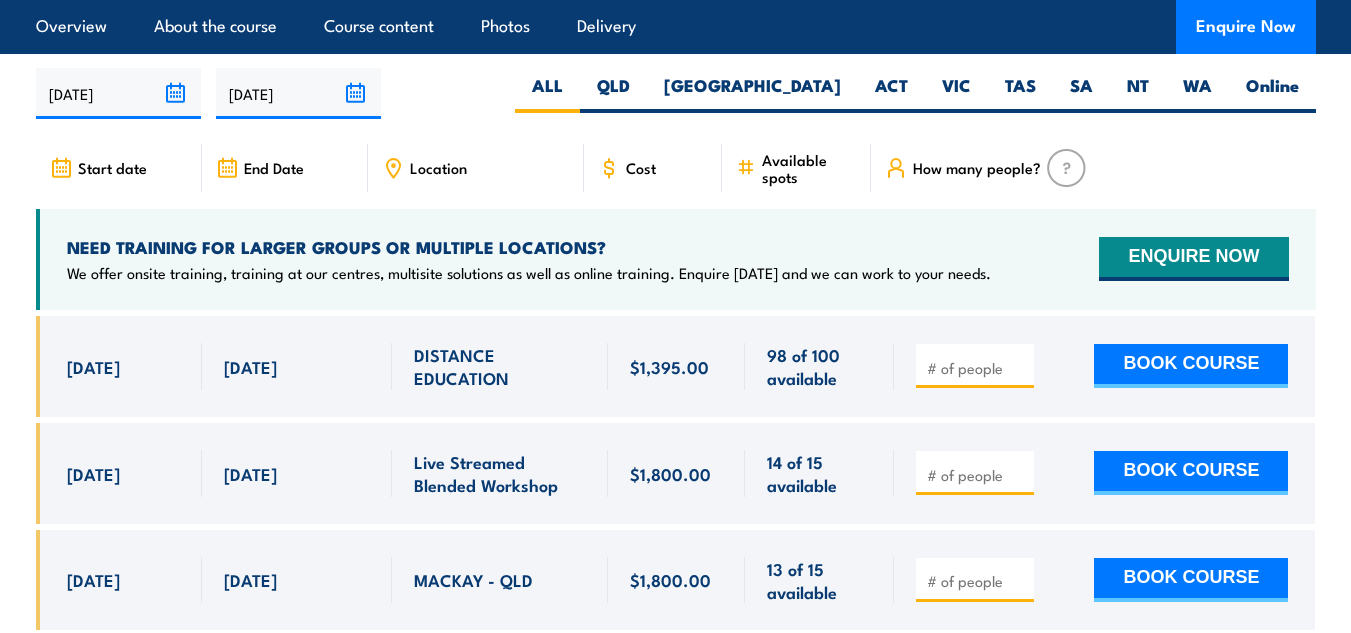 scroll, scrollTop: 4299, scrollLeft: 0, axis: vertical 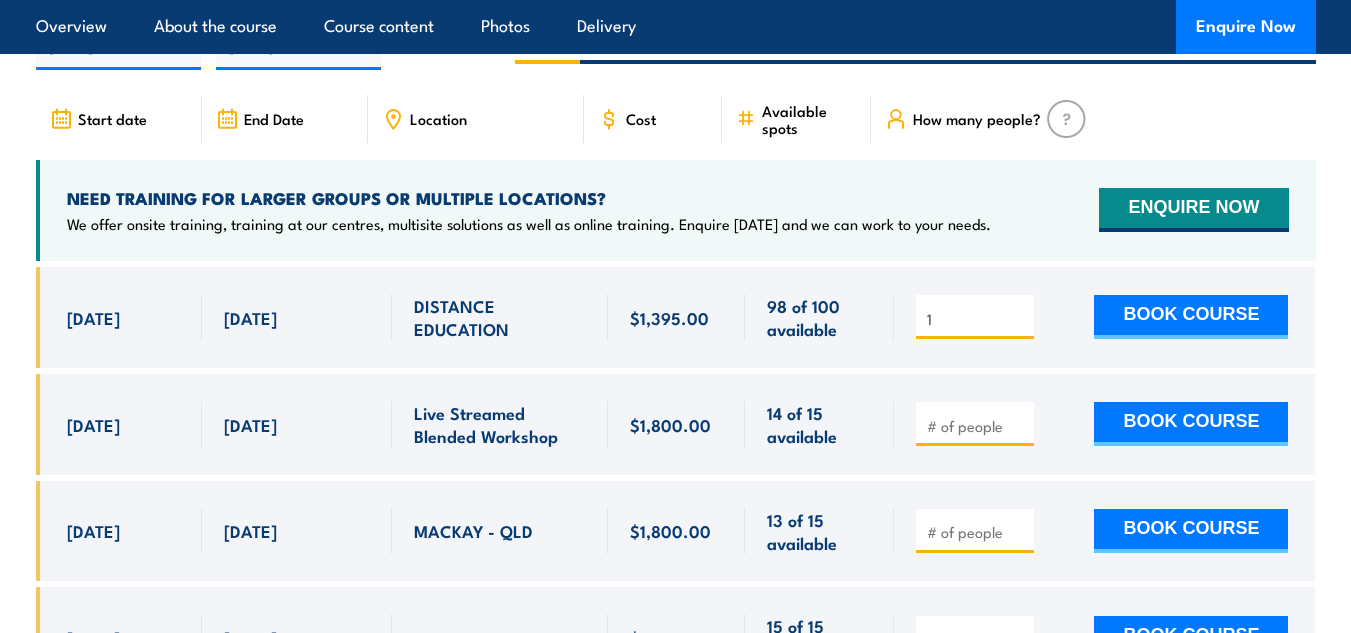 type on "1" 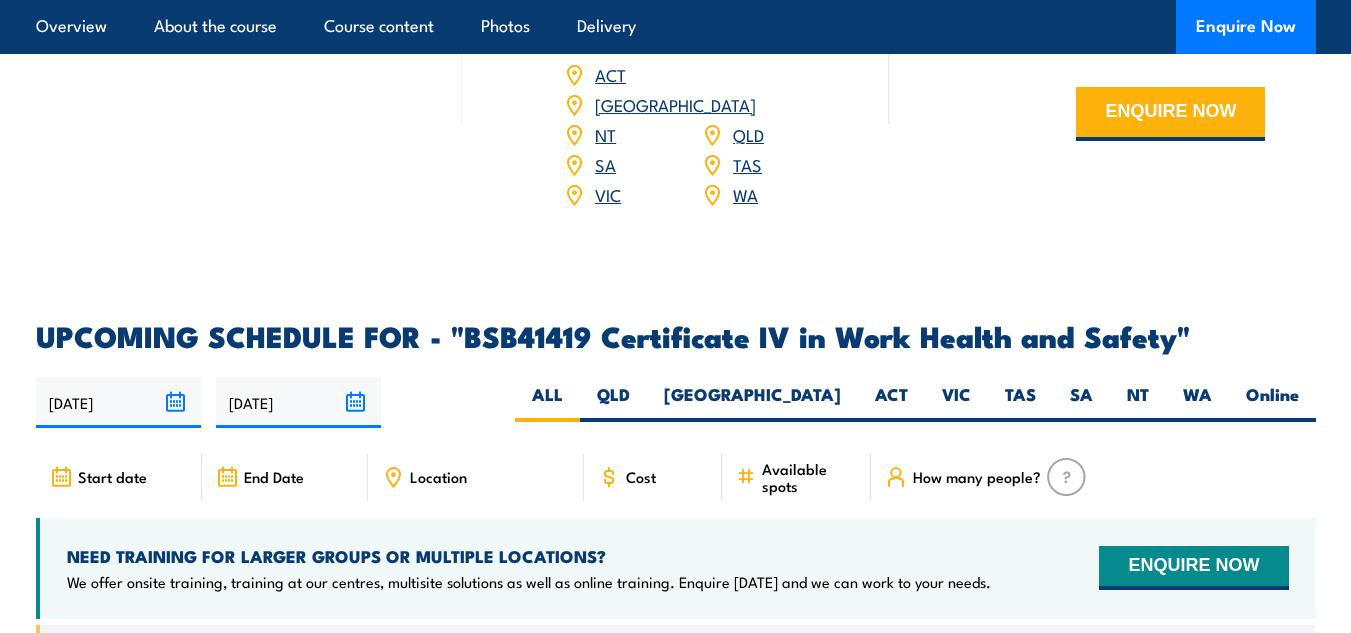 scroll, scrollTop: 3946, scrollLeft: 0, axis: vertical 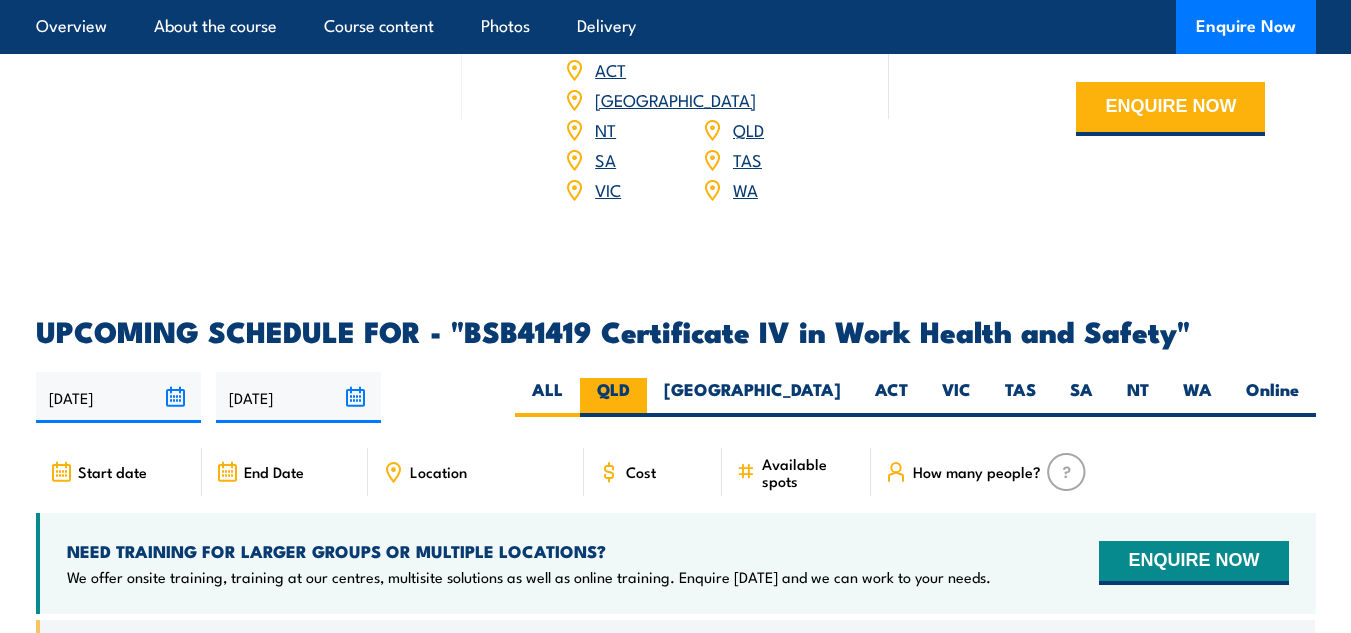 click on "QLD" at bounding box center (613, 397) 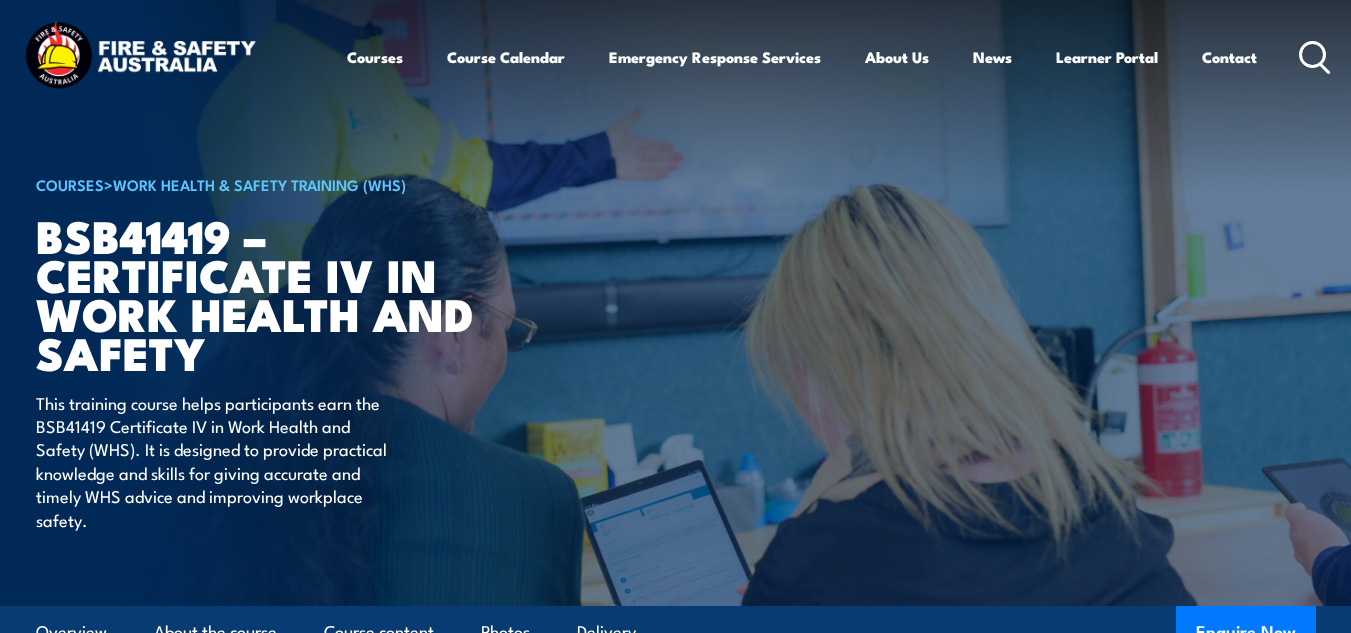 scroll, scrollTop: 6367, scrollLeft: 0, axis: vertical 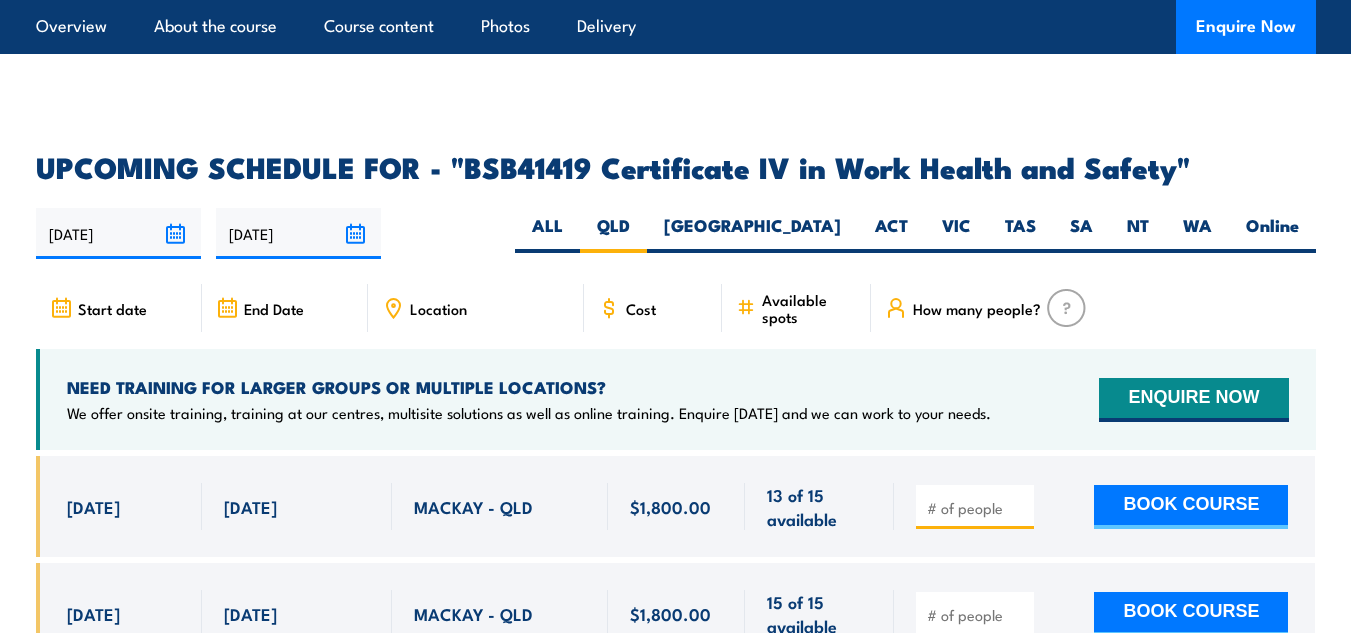 click 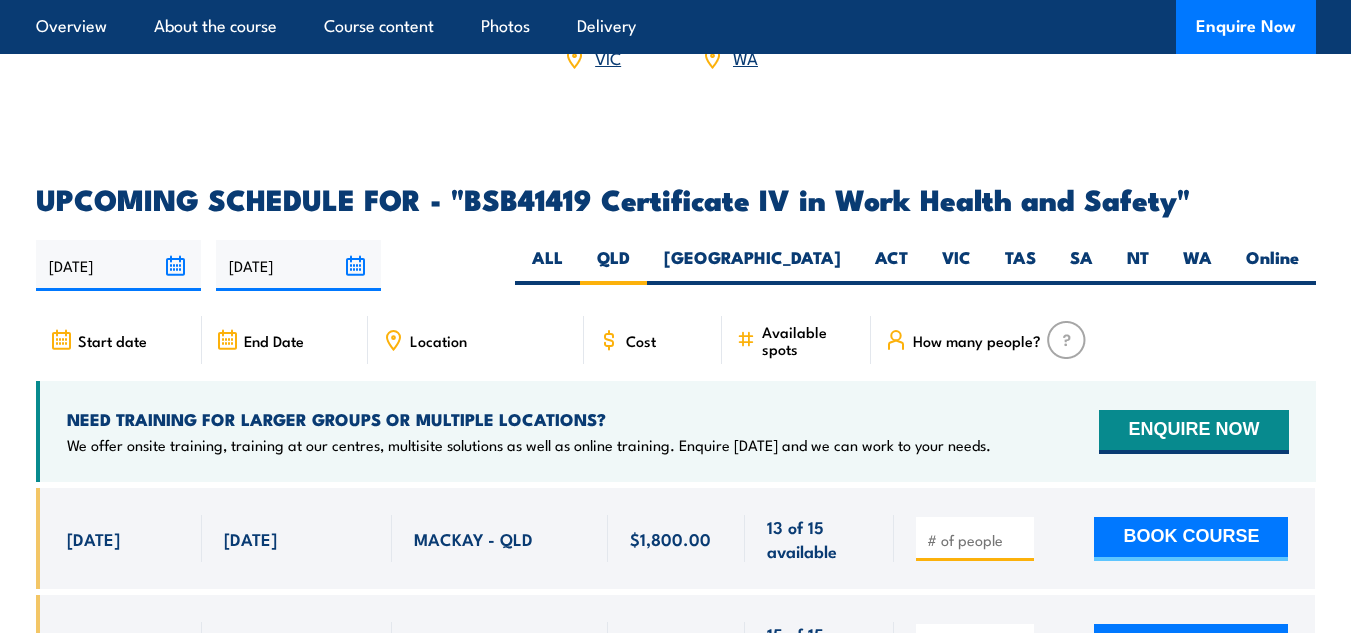 scroll, scrollTop: 6267, scrollLeft: 0, axis: vertical 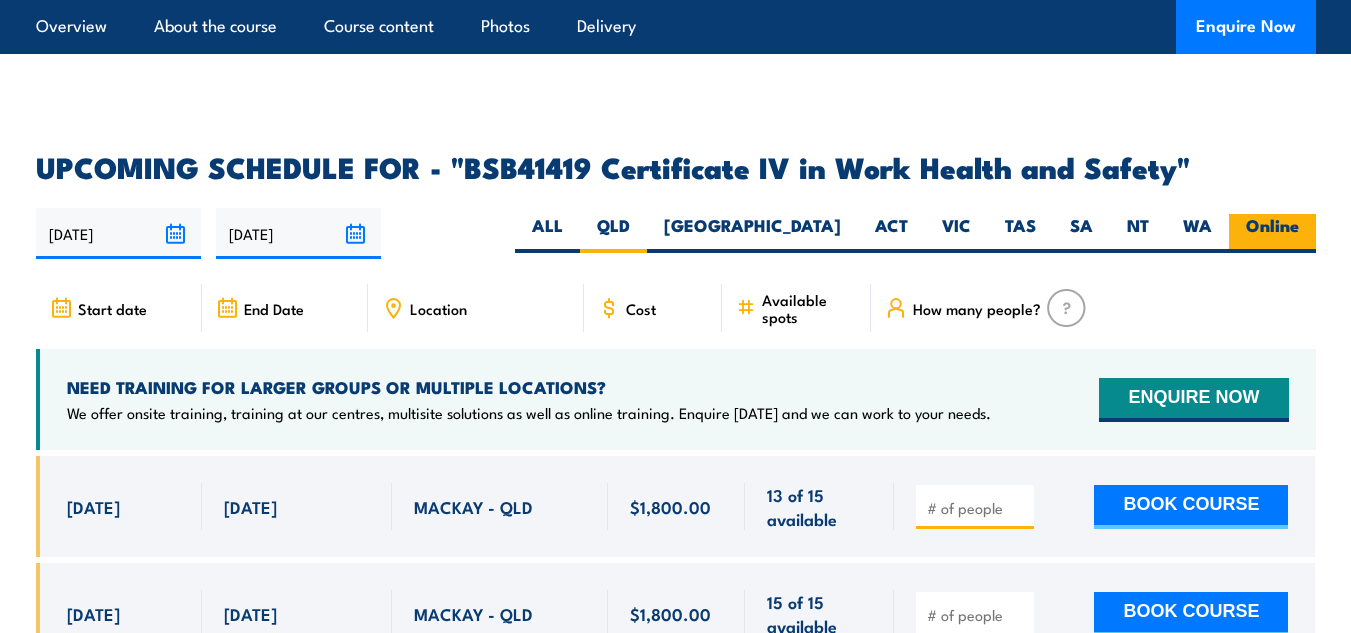 click on "Online" at bounding box center (1272, 233) 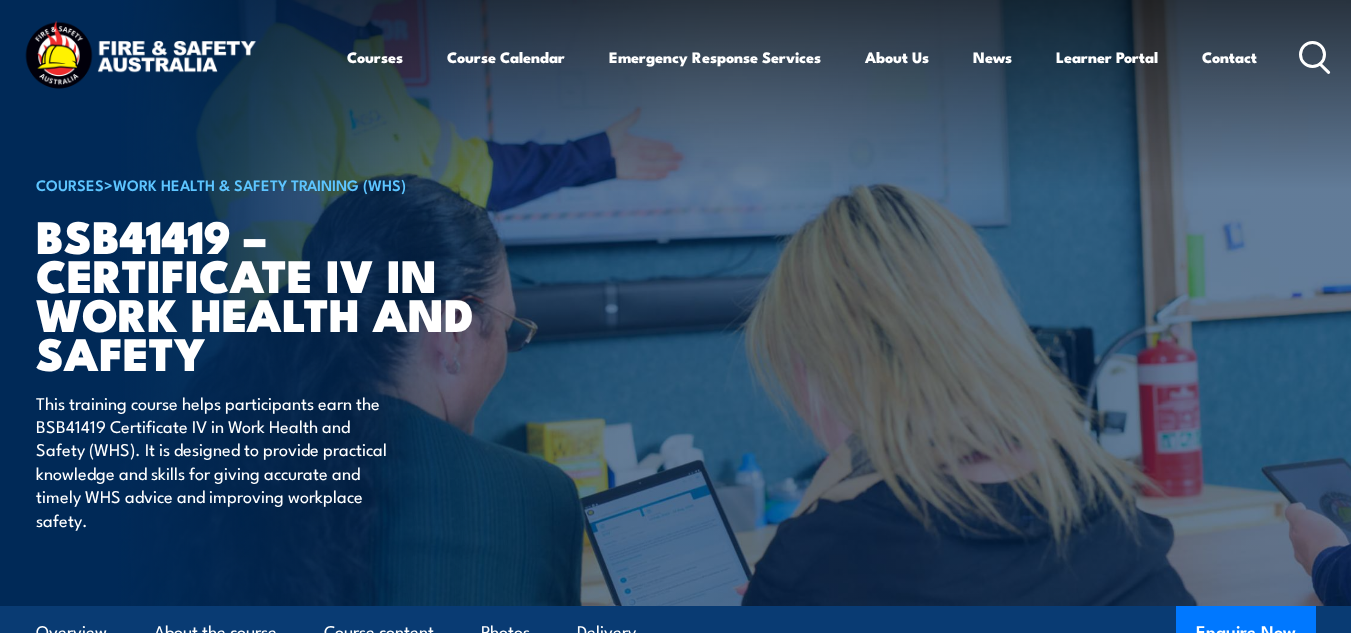 scroll, scrollTop: 4892, scrollLeft: 0, axis: vertical 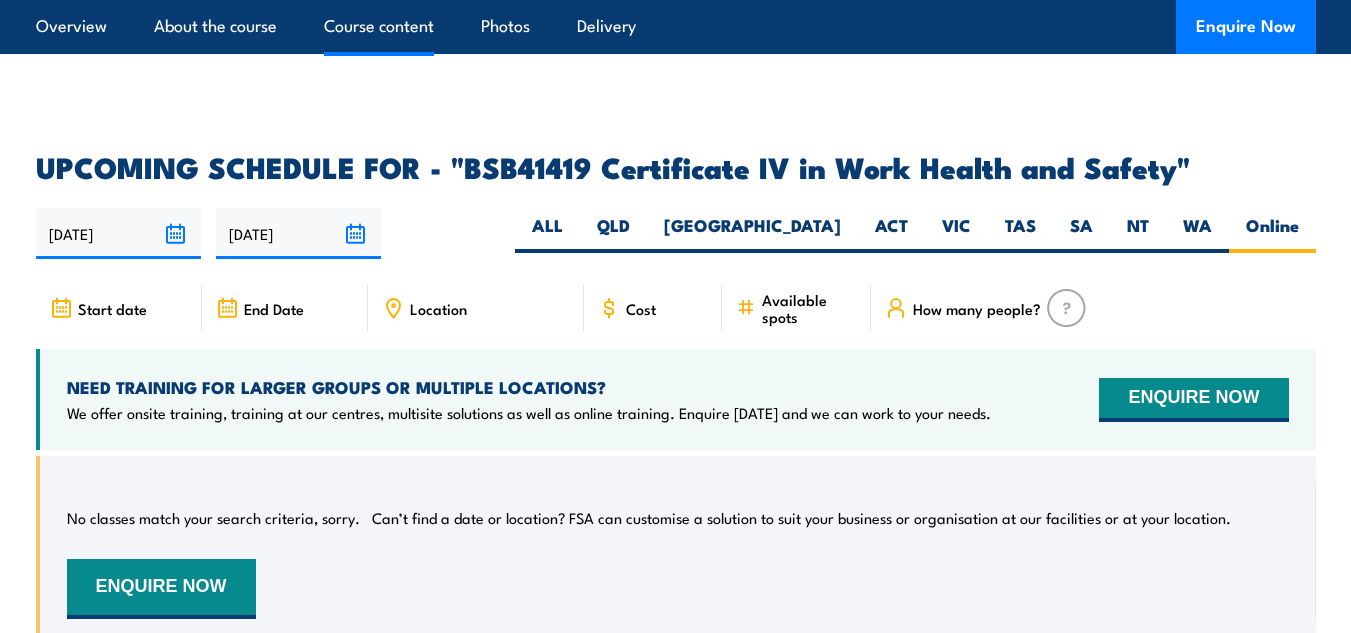 click on "Course content" at bounding box center [379, 26] 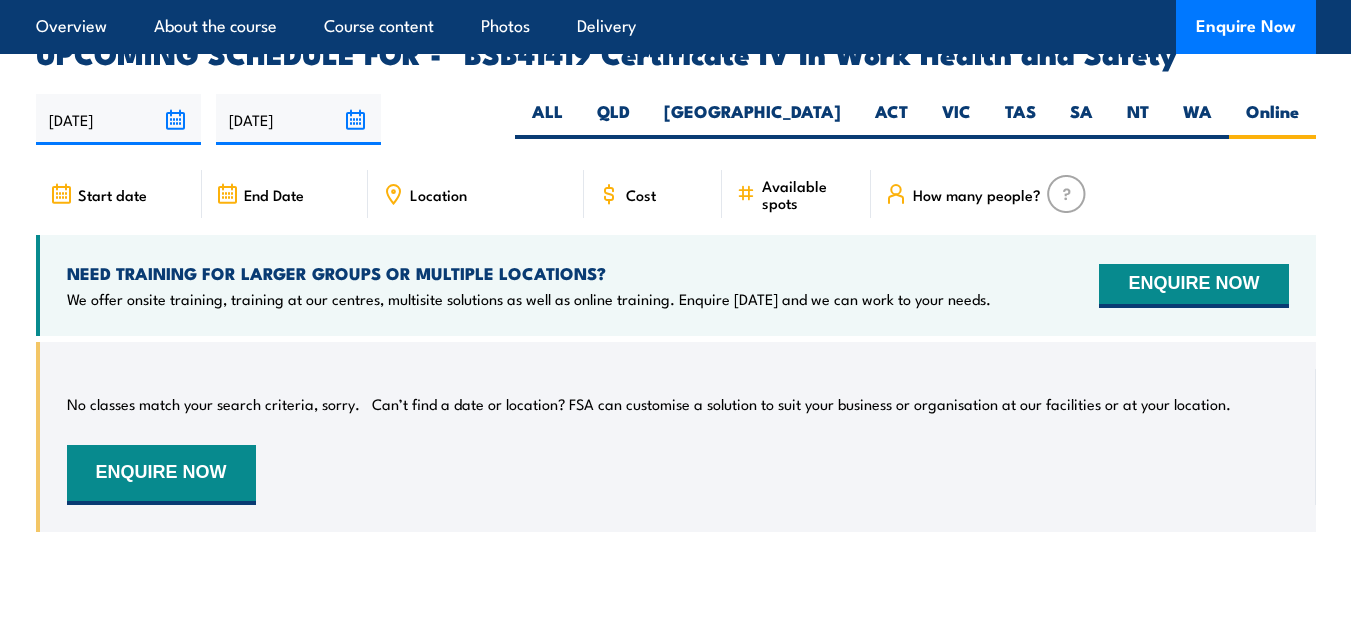 scroll, scrollTop: 6281, scrollLeft: 0, axis: vertical 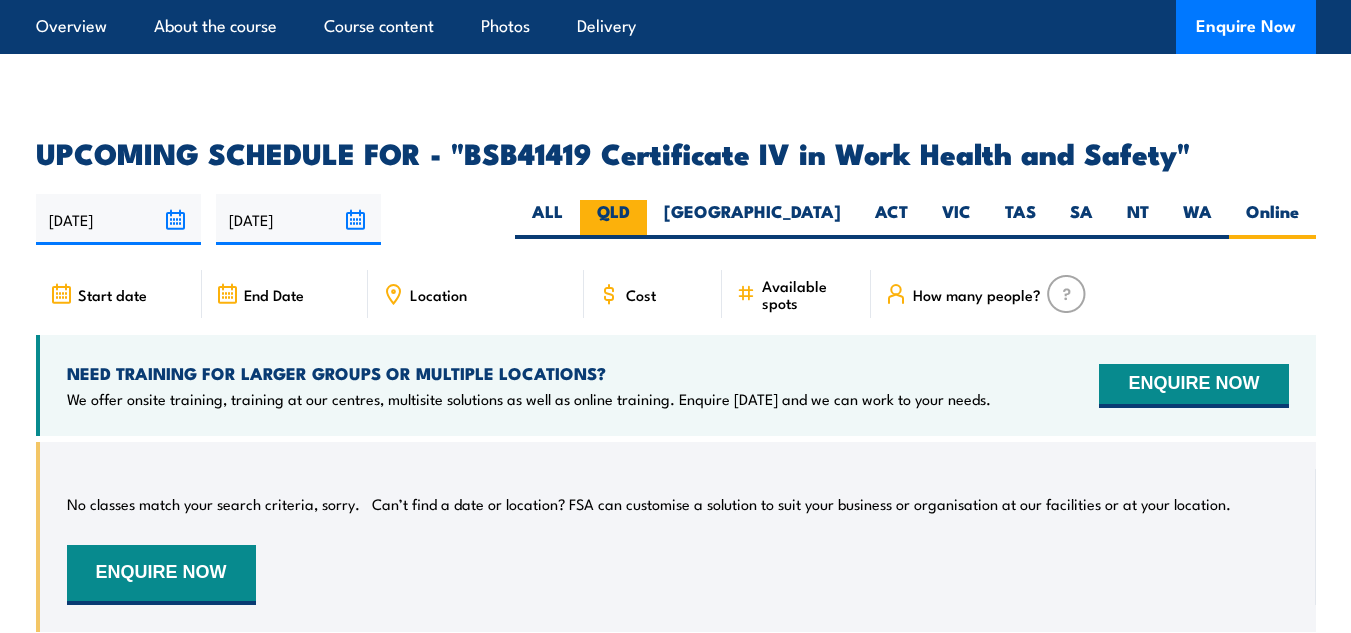 click on "QLD" at bounding box center [613, 219] 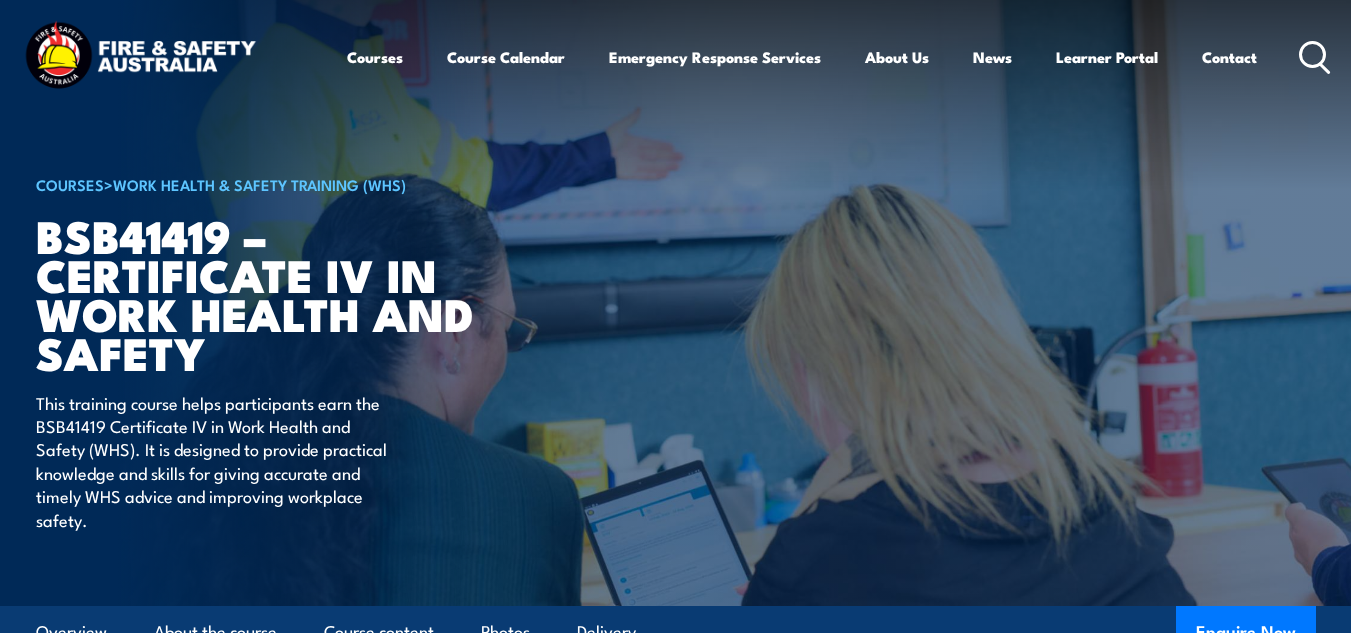 scroll, scrollTop: 4205, scrollLeft: 0, axis: vertical 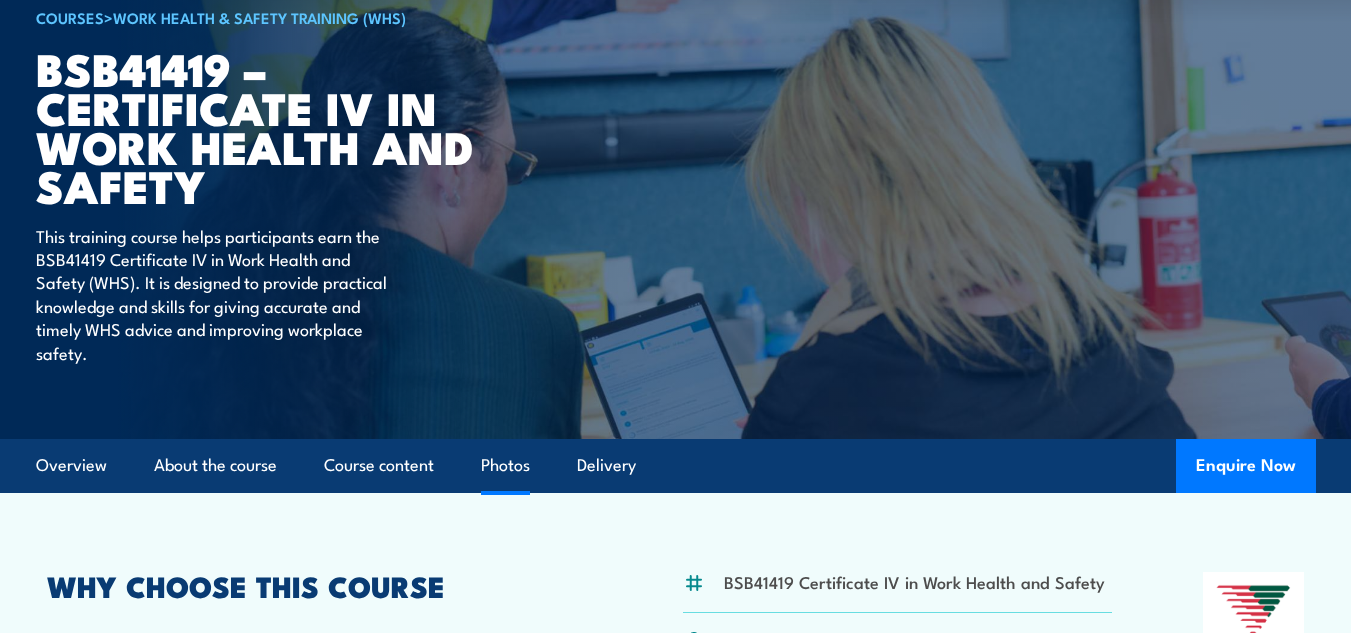 click on "Photos" at bounding box center [505, 465] 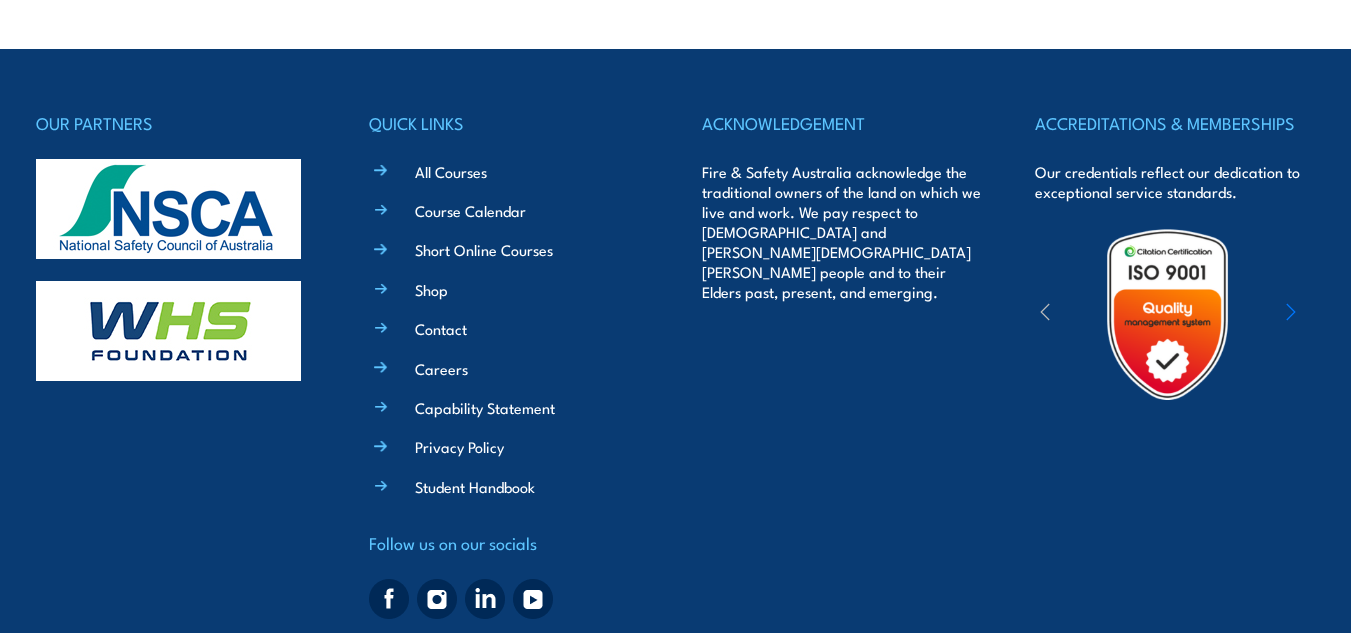 scroll, scrollTop: 9294, scrollLeft: 0, axis: vertical 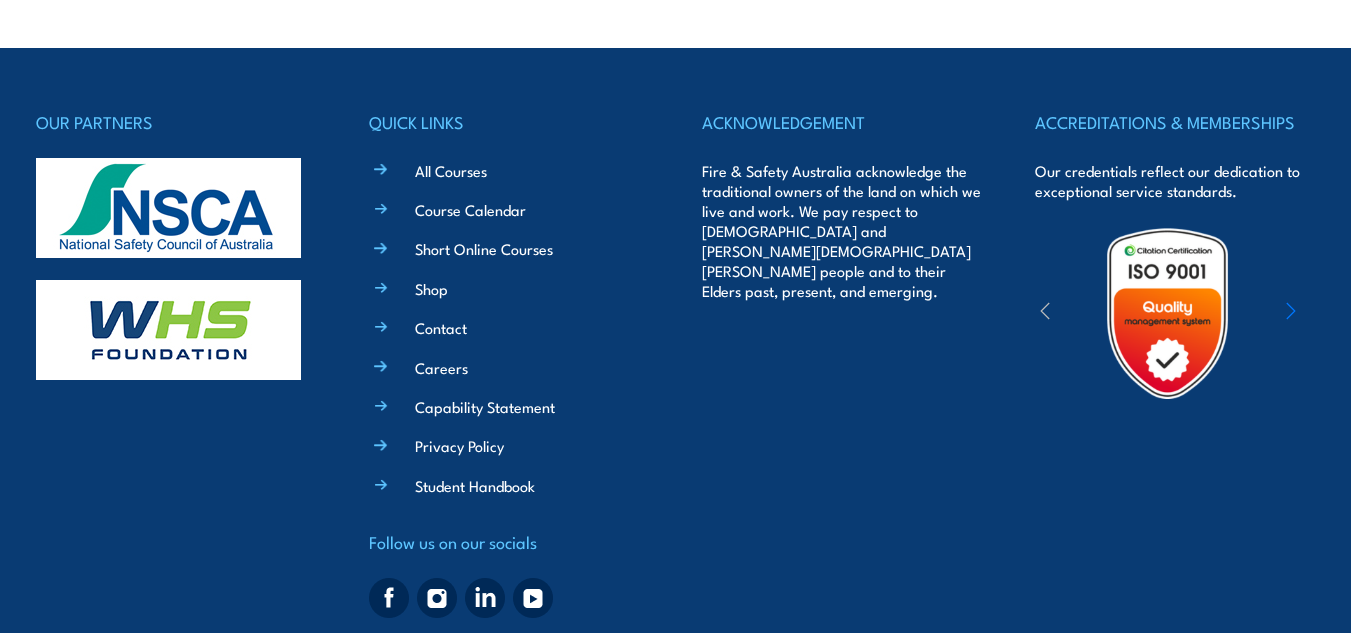 click 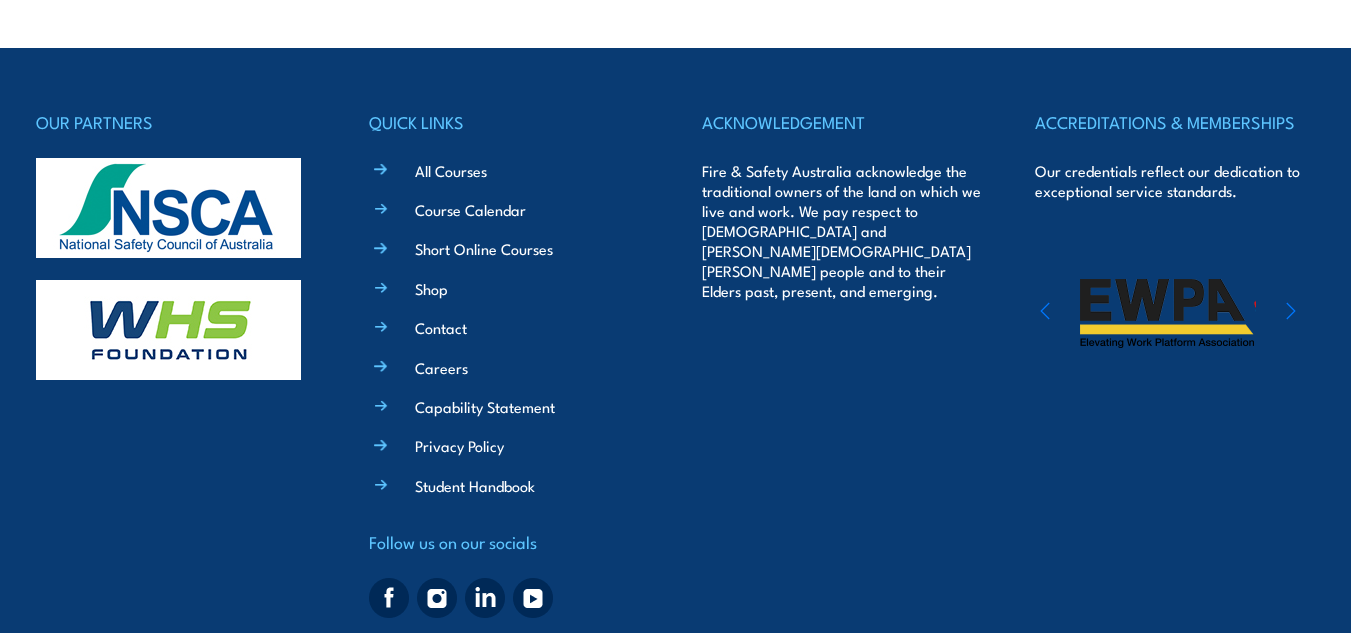 click 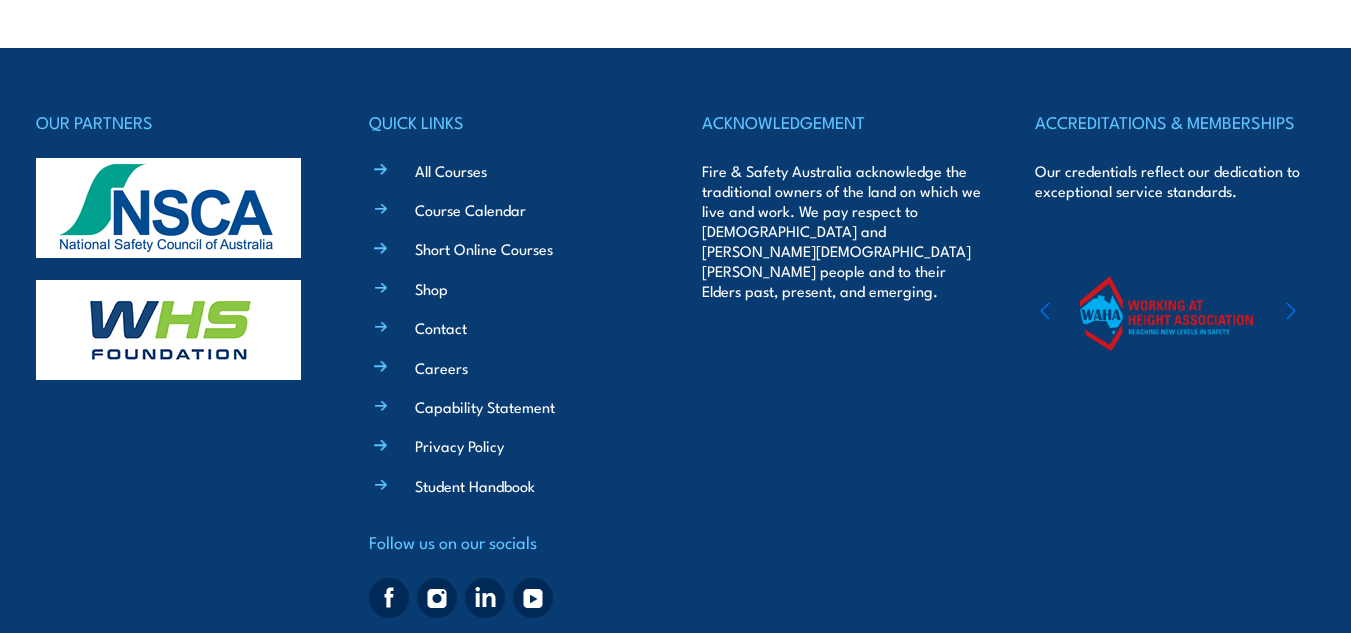 click 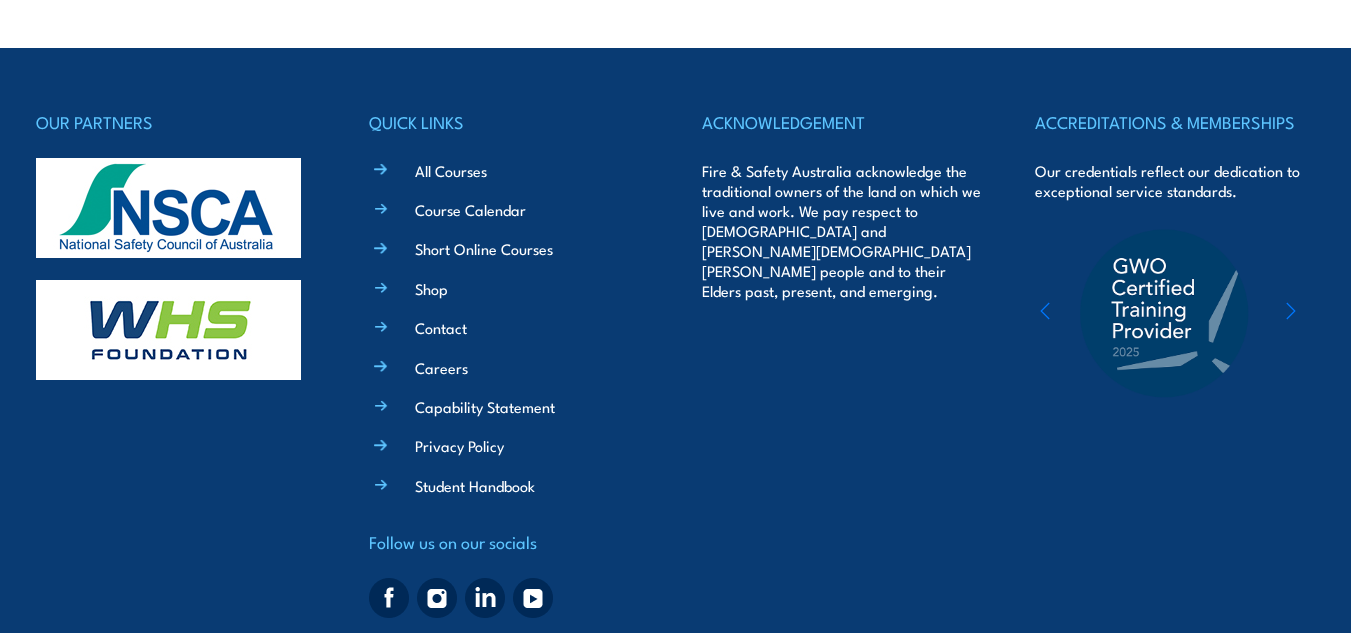 click 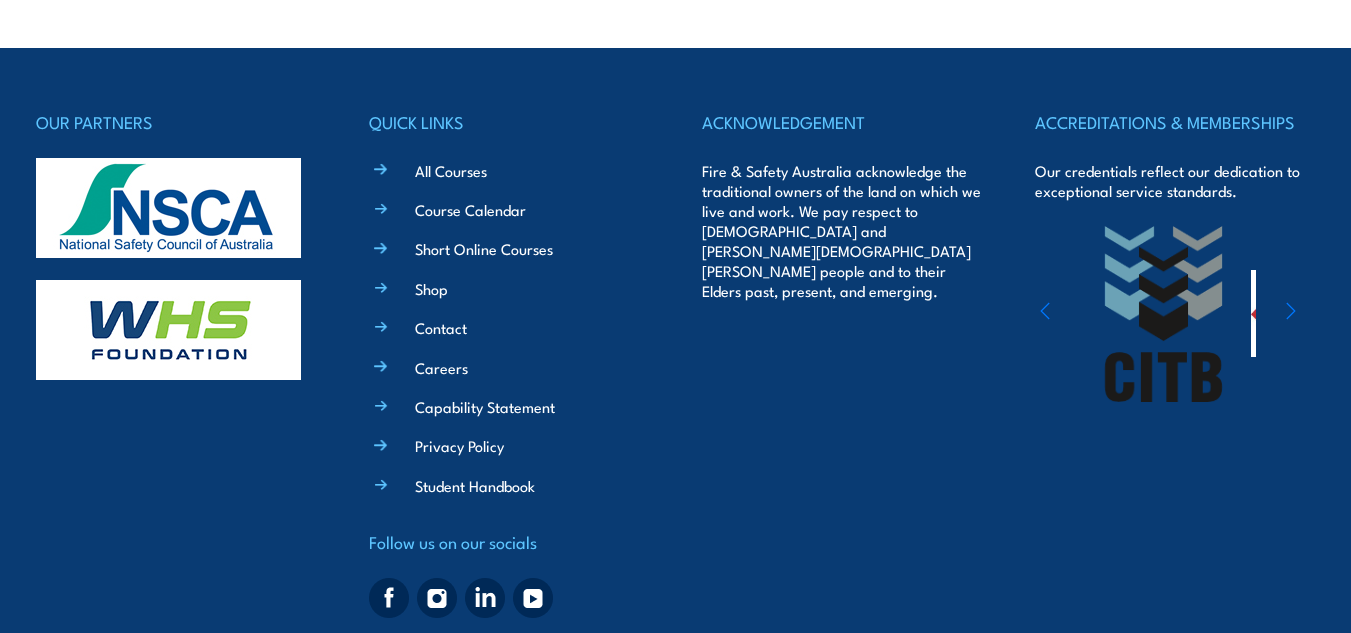 click 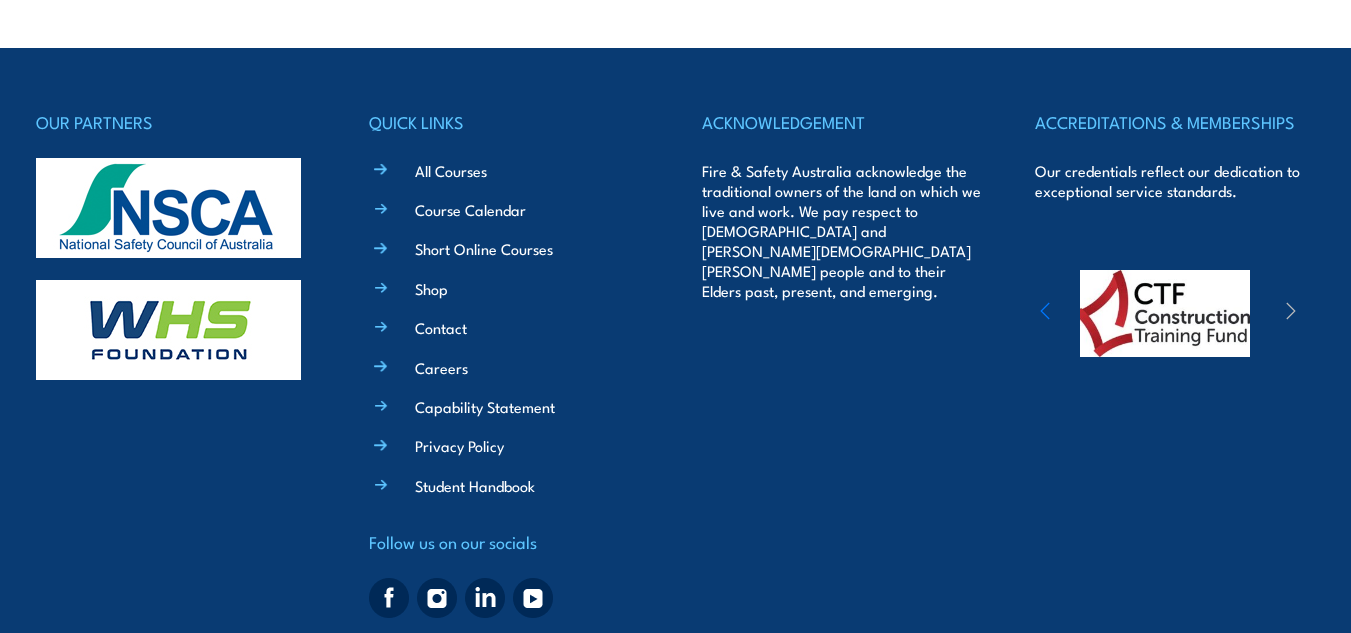 click 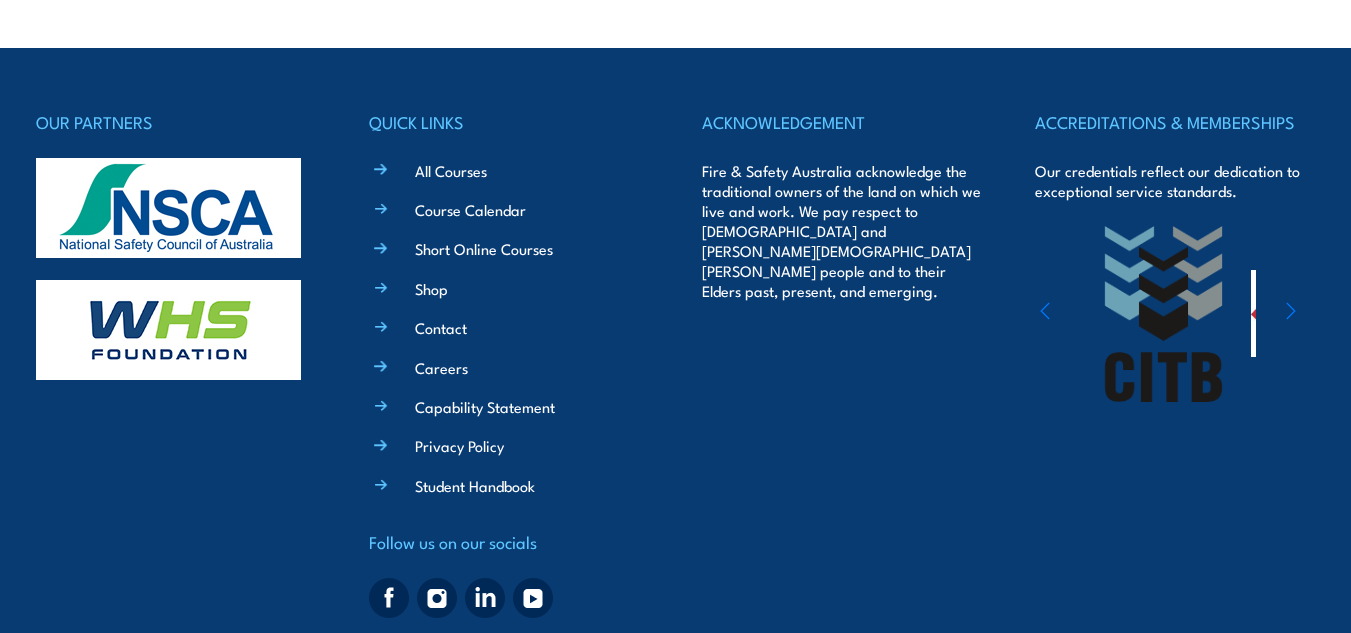 click 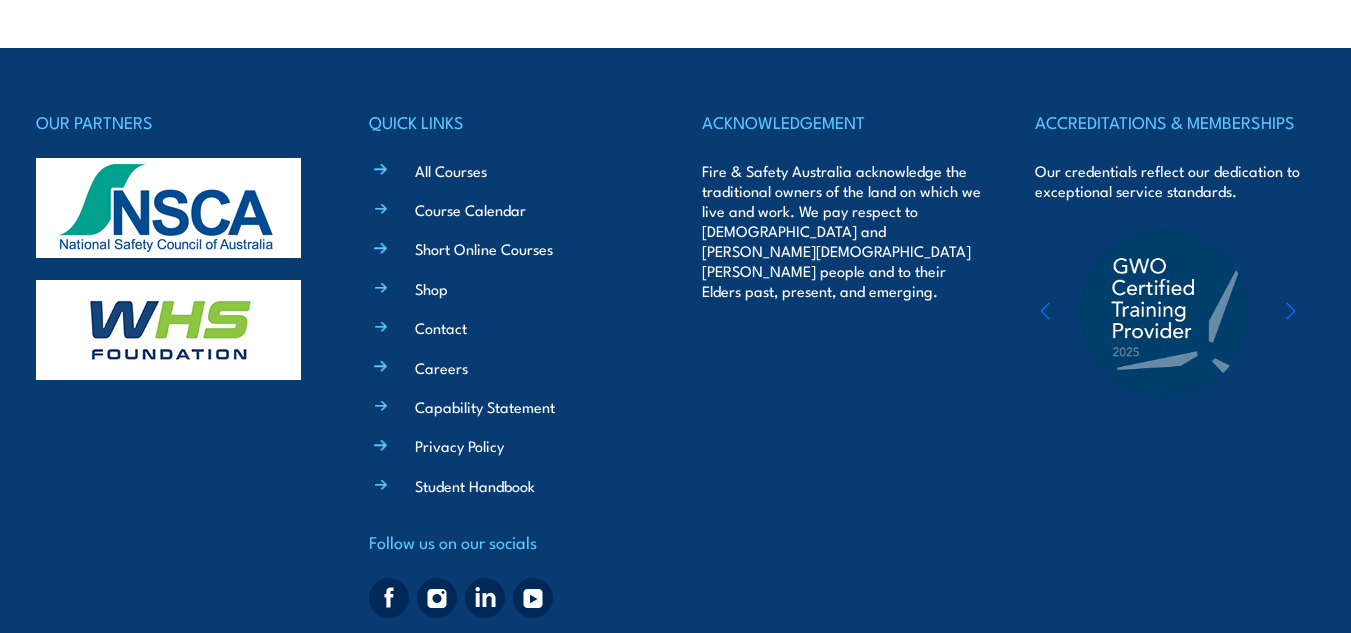 click 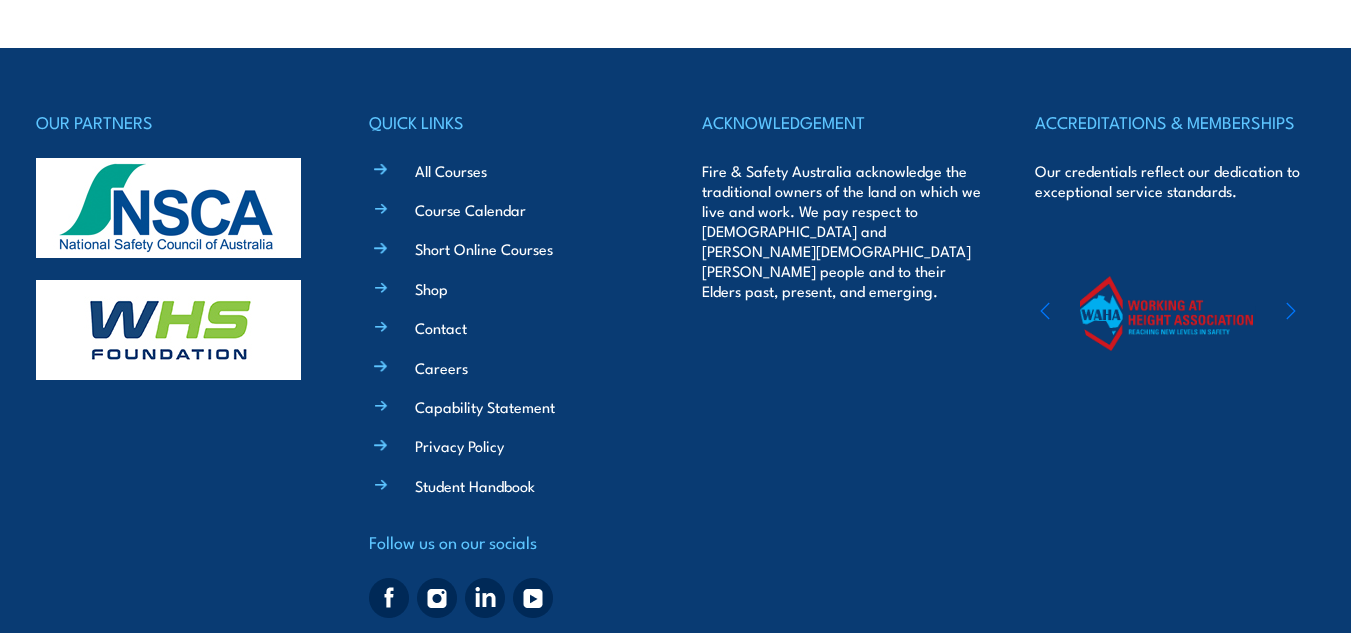 click 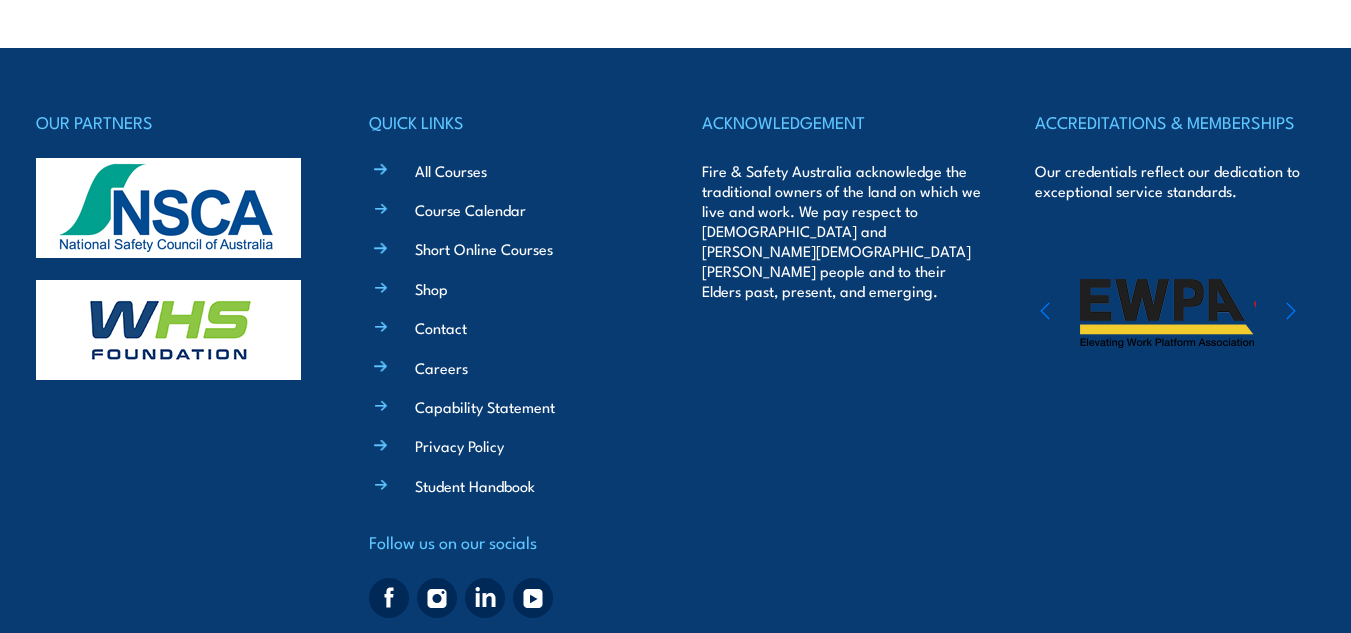 click 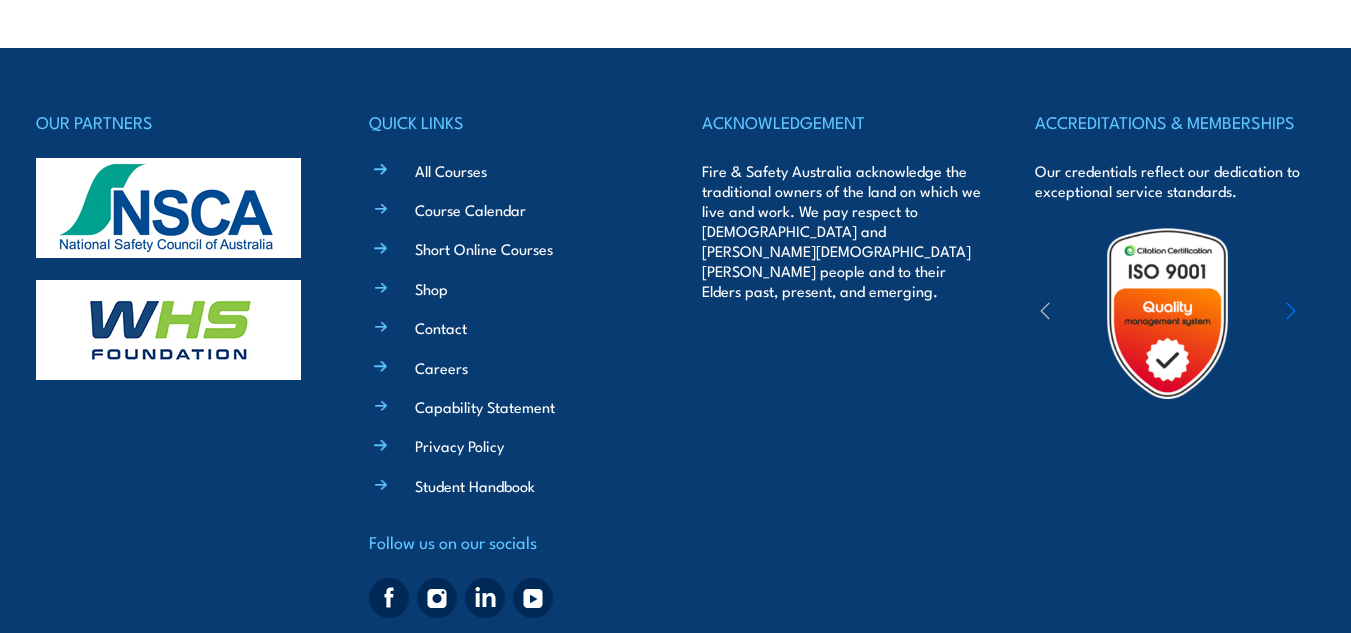 click 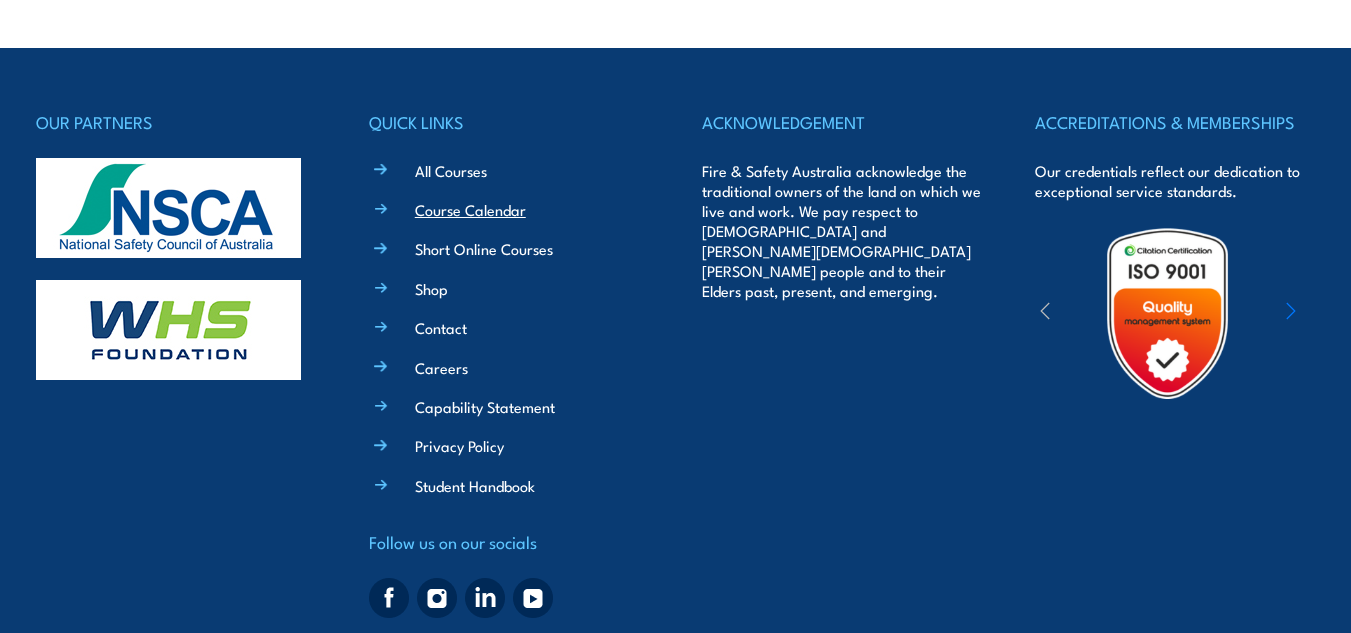 click on "Course Calendar" at bounding box center [470, 209] 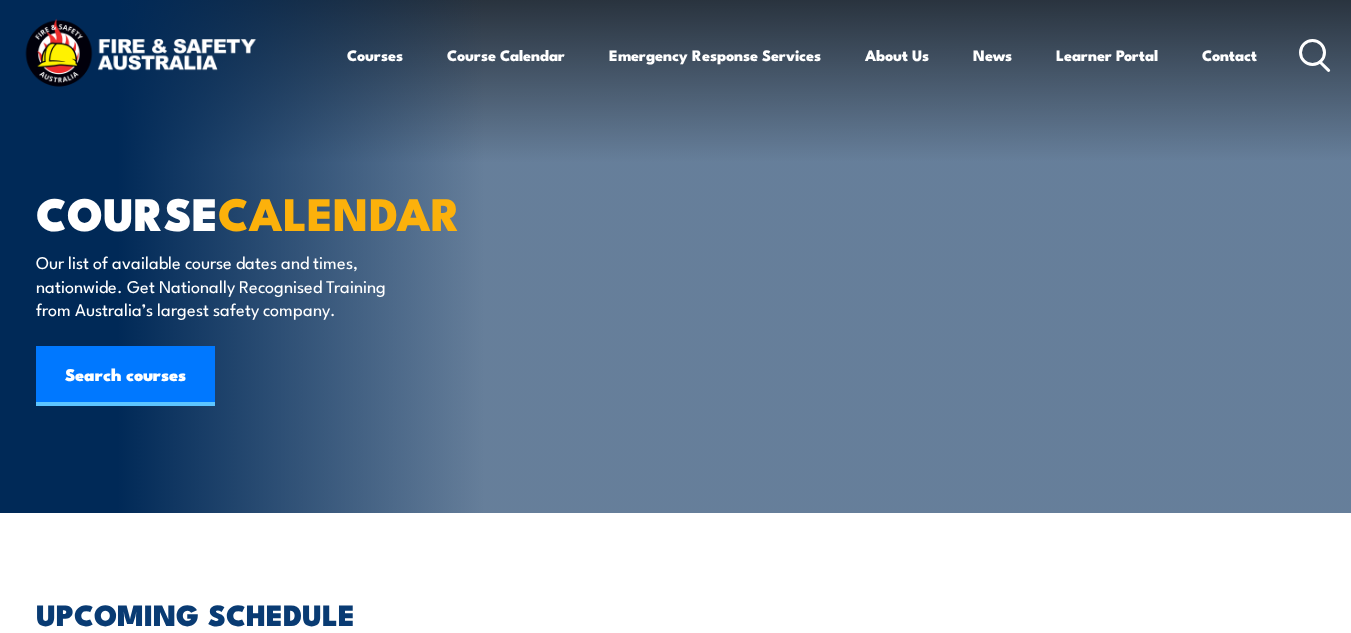 scroll, scrollTop: 0, scrollLeft: 0, axis: both 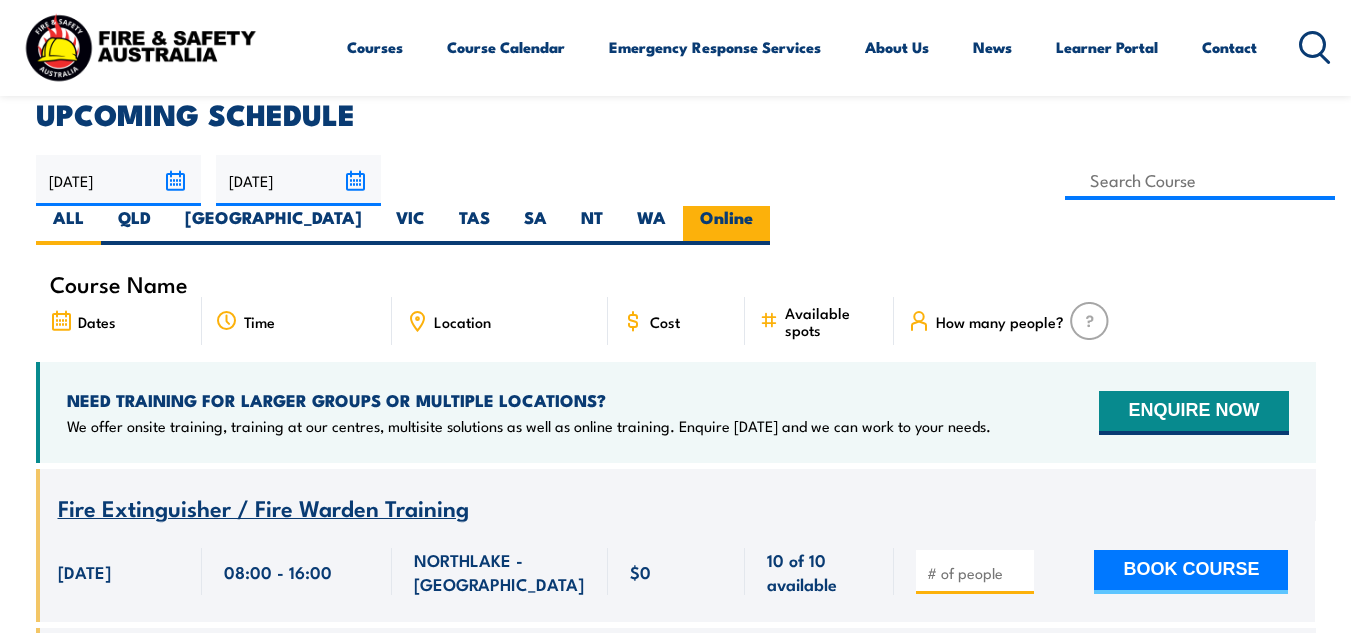 click on "Online" at bounding box center [726, 225] 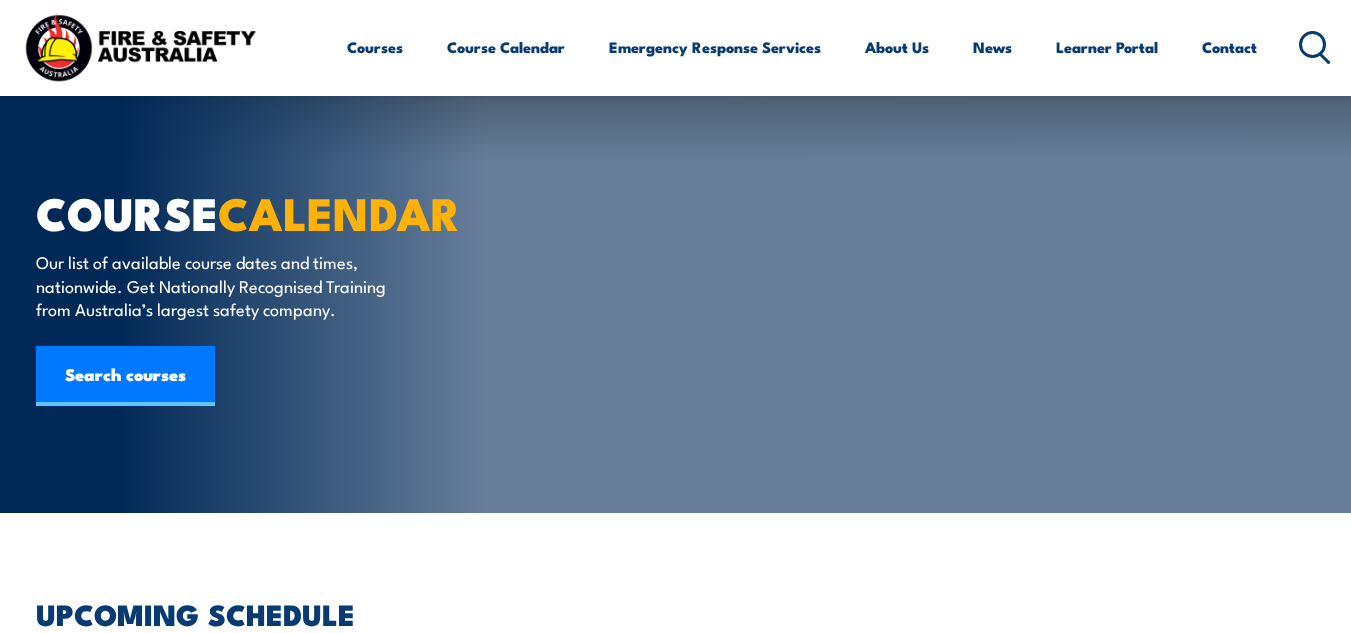 scroll, scrollTop: 600, scrollLeft: 0, axis: vertical 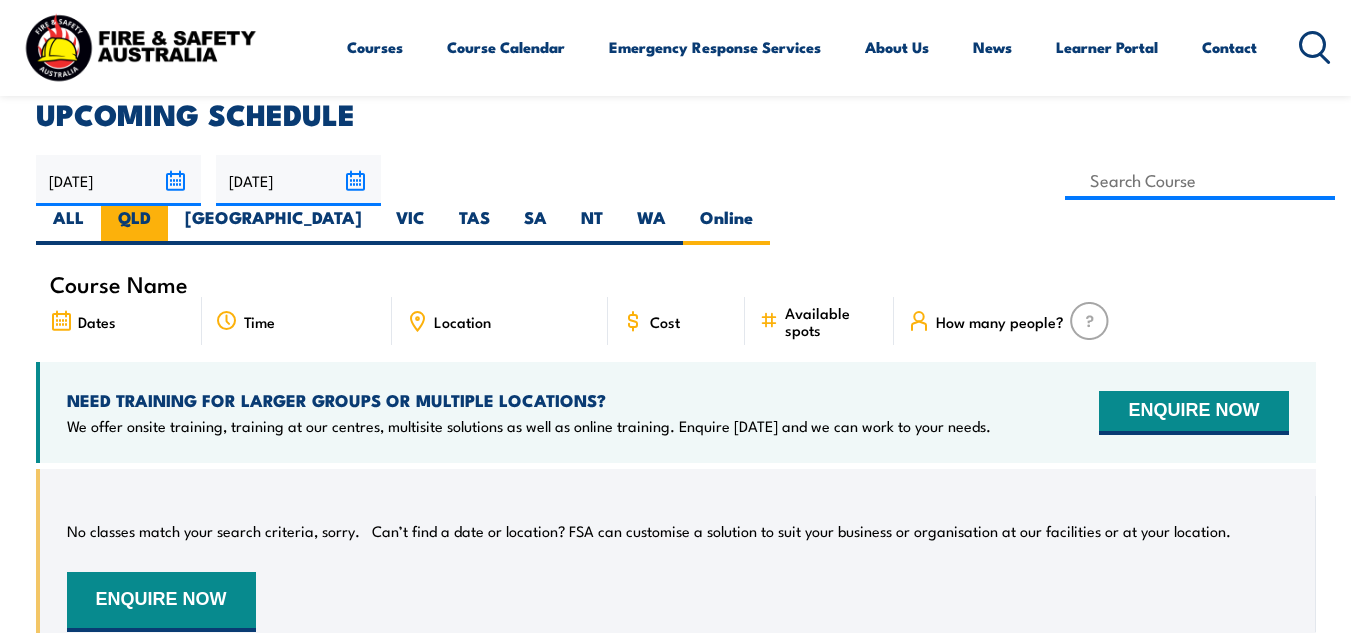 click on "QLD" at bounding box center (134, 225) 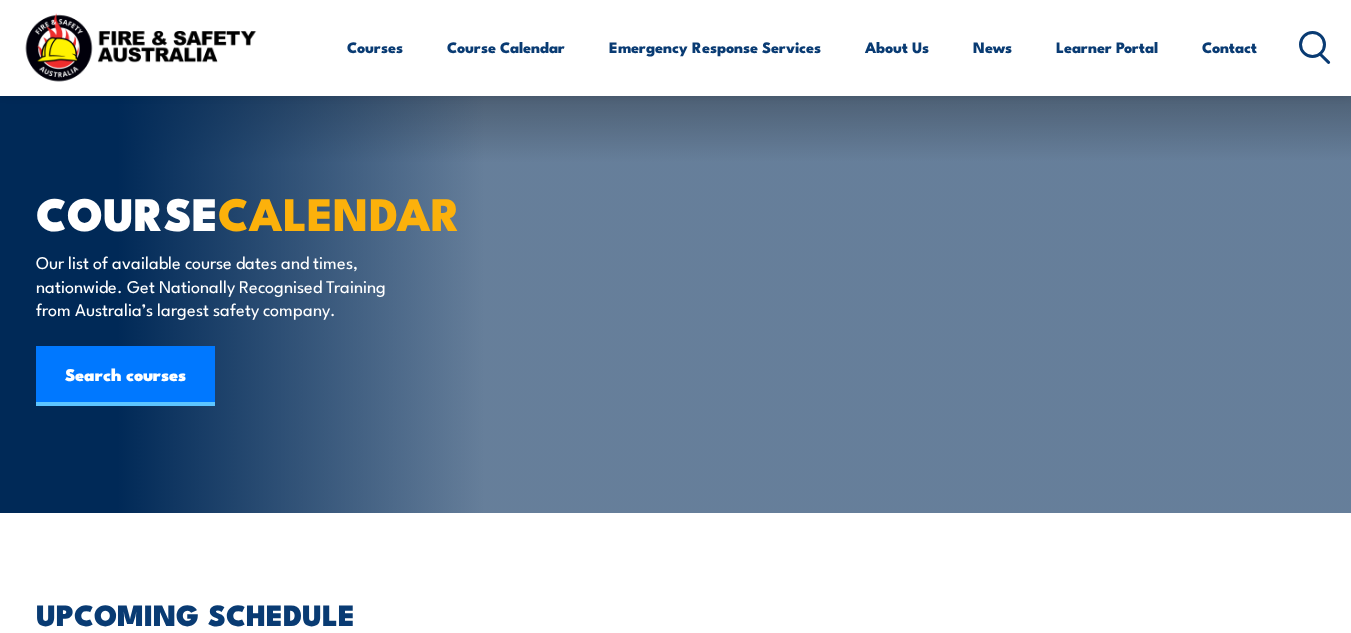 scroll, scrollTop: 600, scrollLeft: 0, axis: vertical 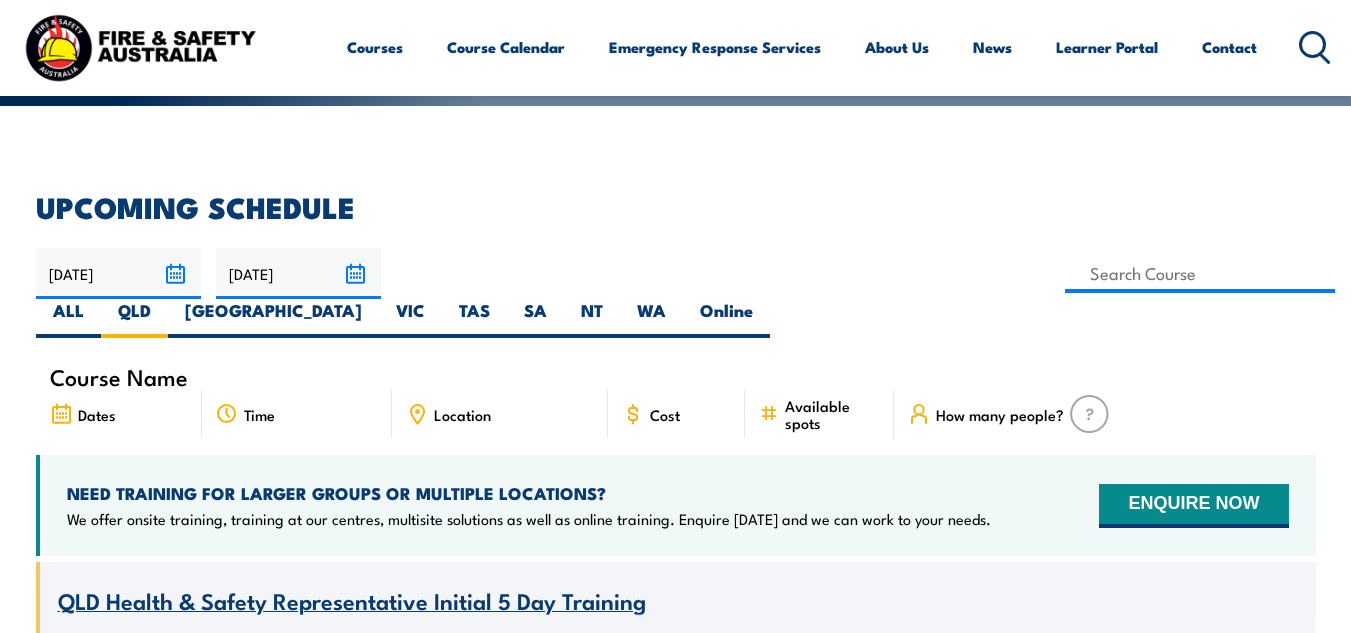 click at bounding box center (1089, 414) 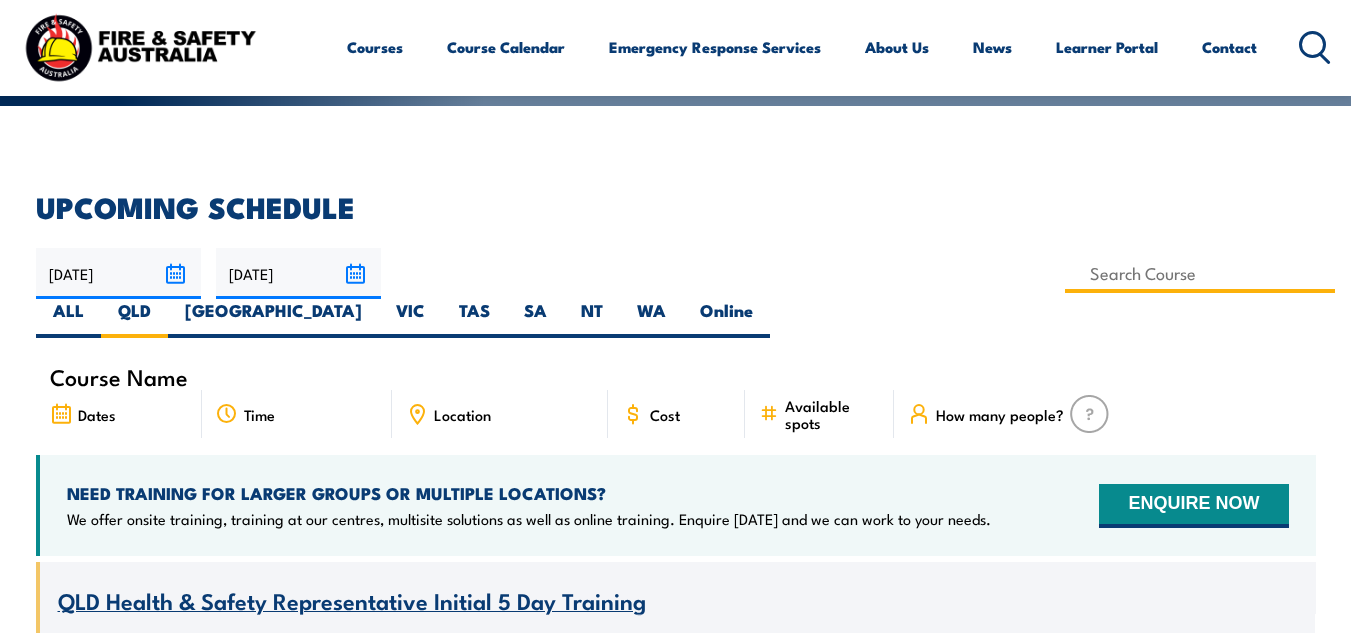 click at bounding box center (1200, 273) 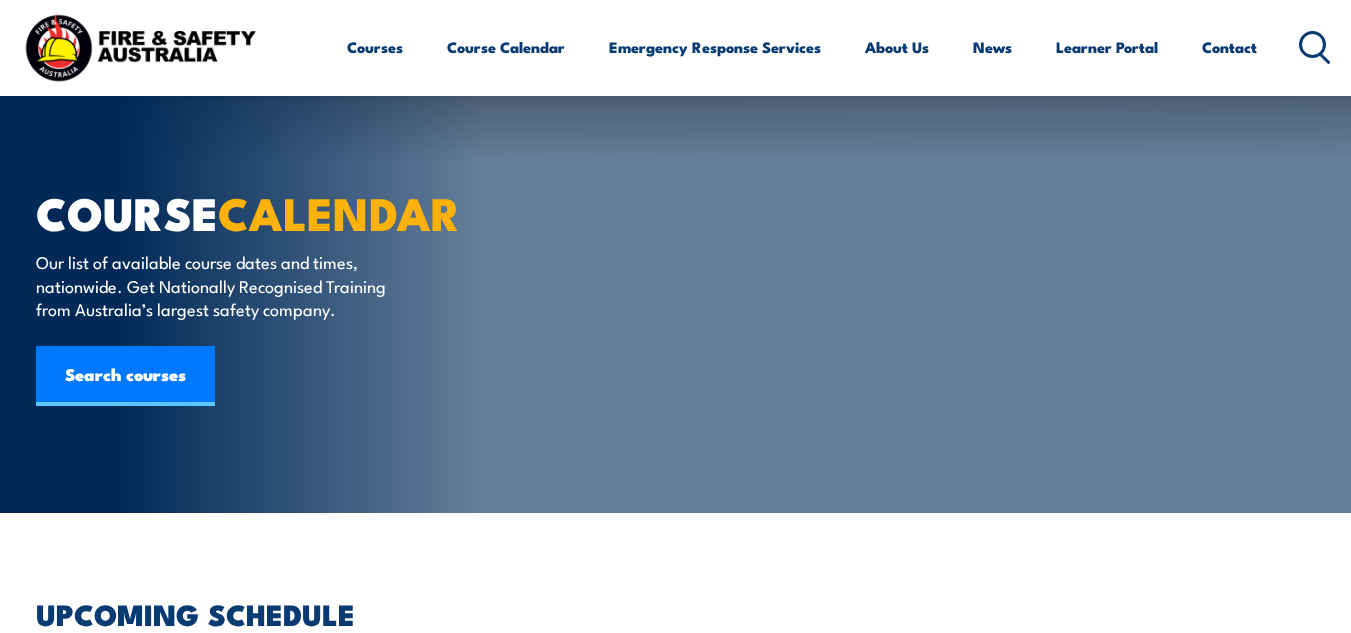 scroll, scrollTop: 600, scrollLeft: 0, axis: vertical 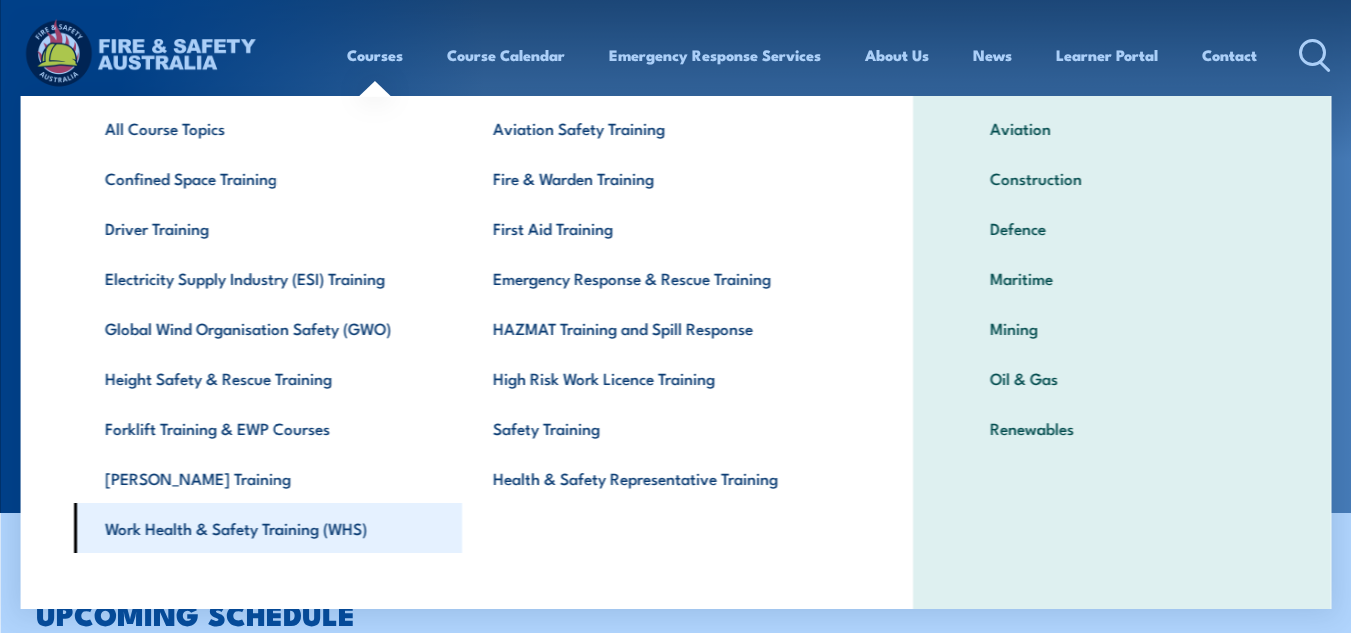 click on "Work Health & Safety Training (WHS)" at bounding box center [267, 528] 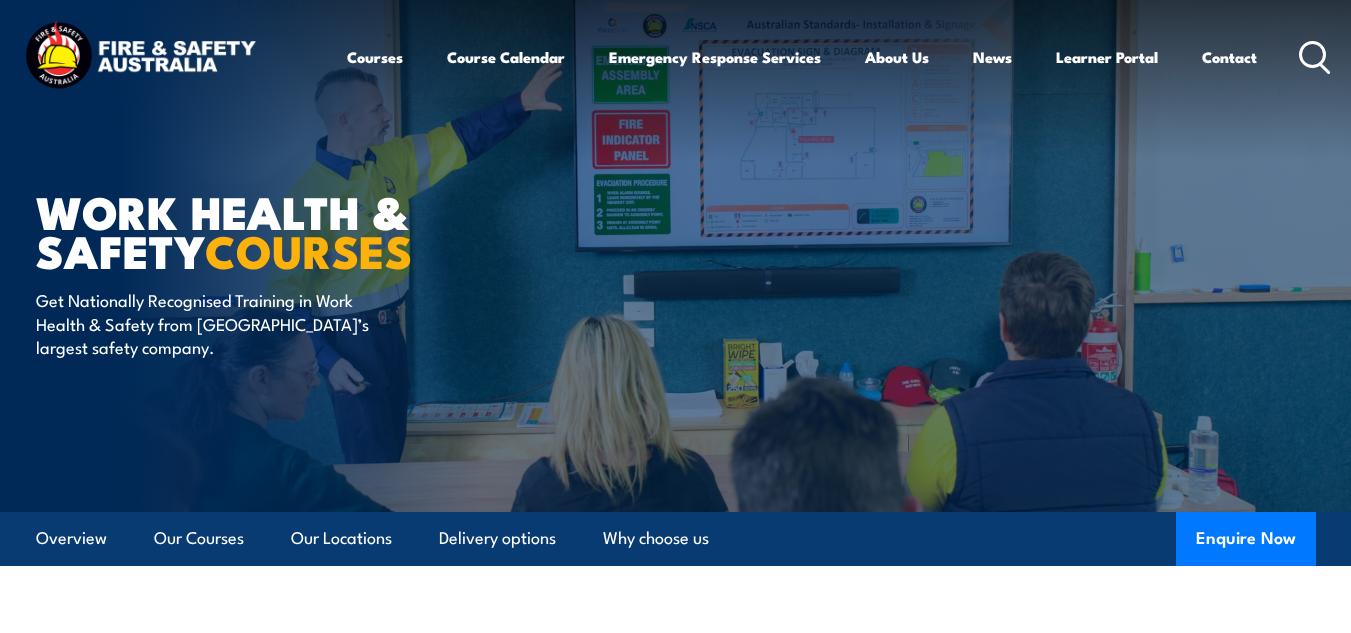 scroll, scrollTop: 0, scrollLeft: 0, axis: both 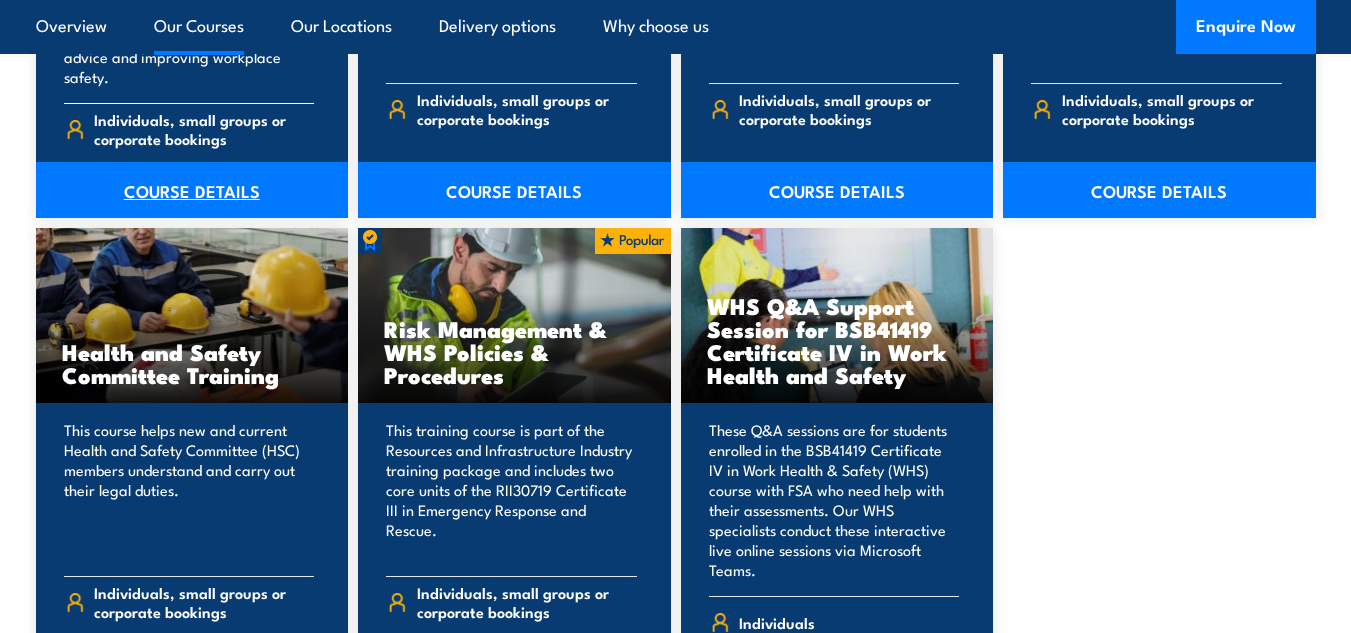 click on "COURSE DETAILS" at bounding box center (192, 190) 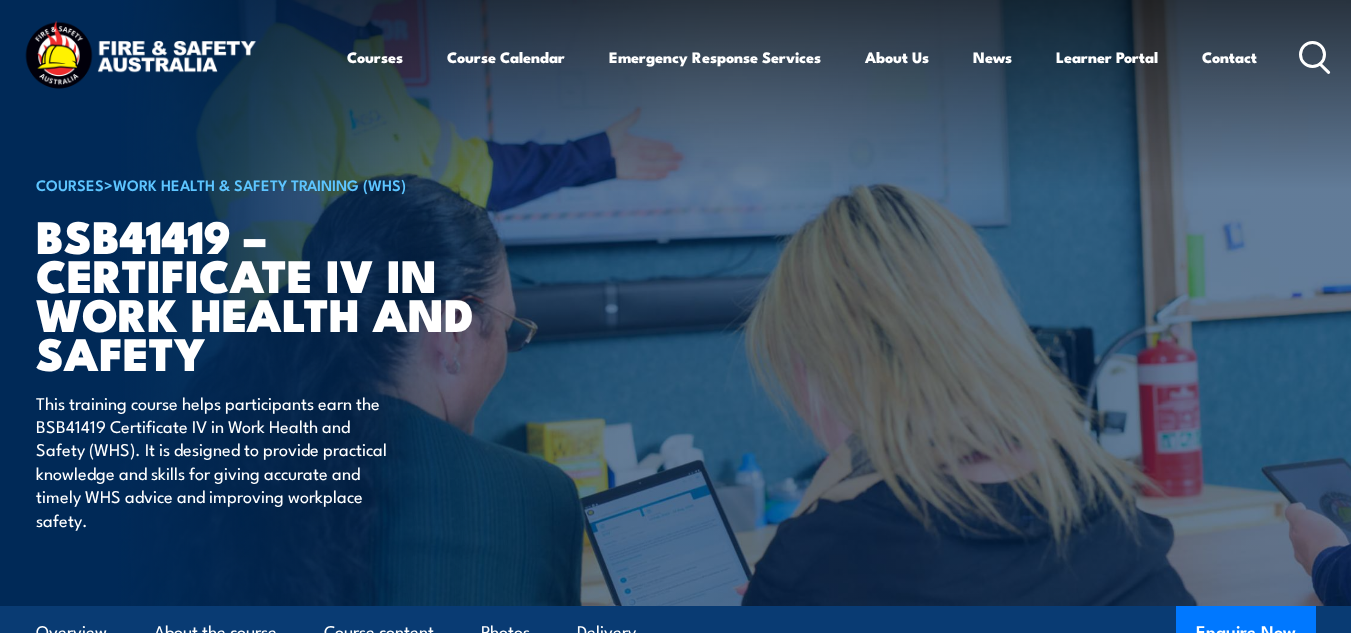 scroll, scrollTop: 0, scrollLeft: 0, axis: both 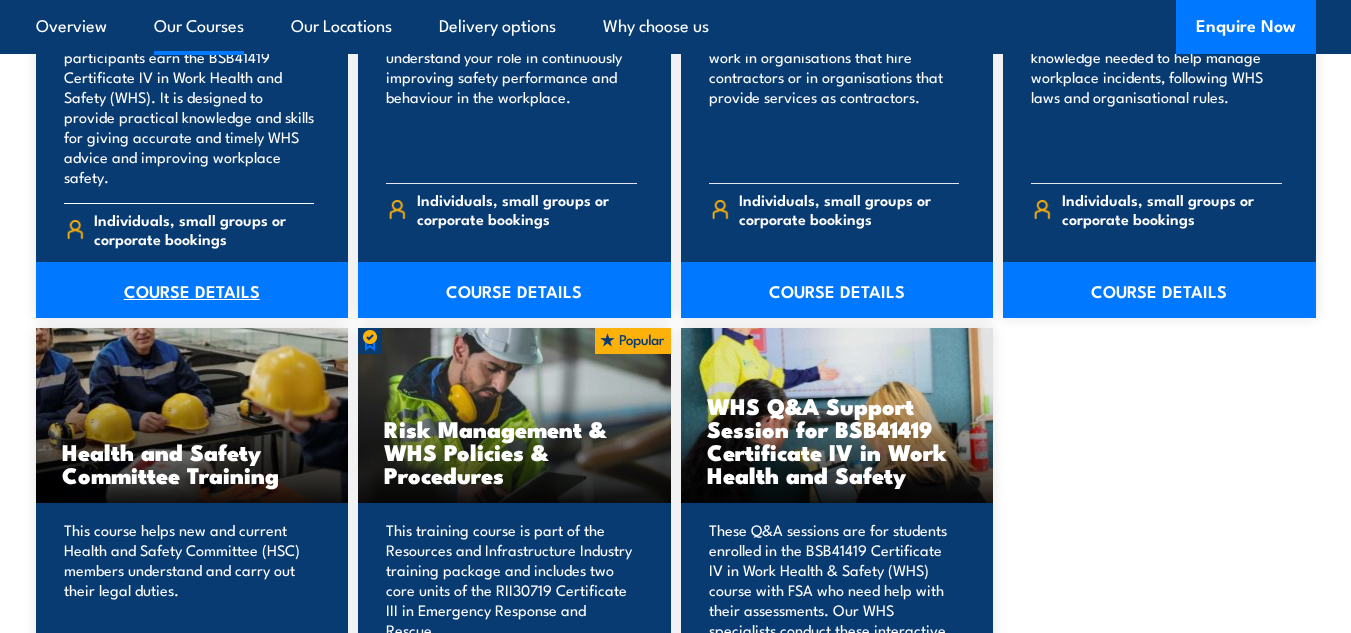 click on "COURSE DETAILS" at bounding box center [192, 290] 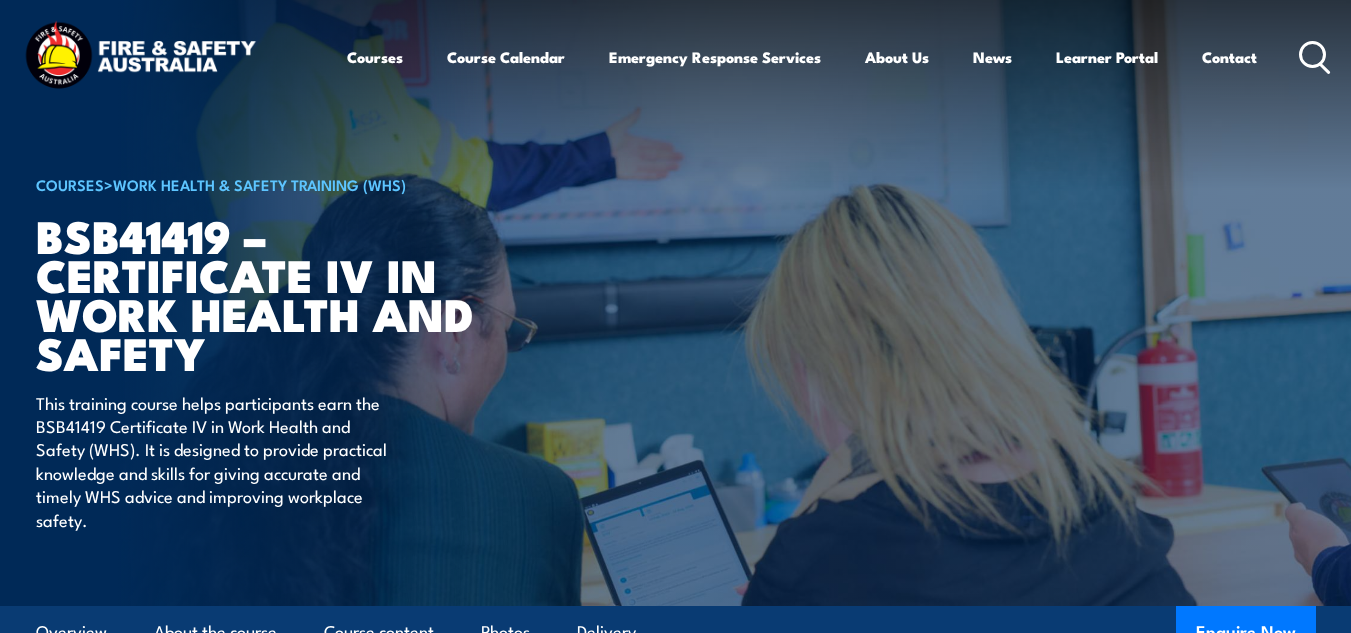 scroll, scrollTop: 0, scrollLeft: 0, axis: both 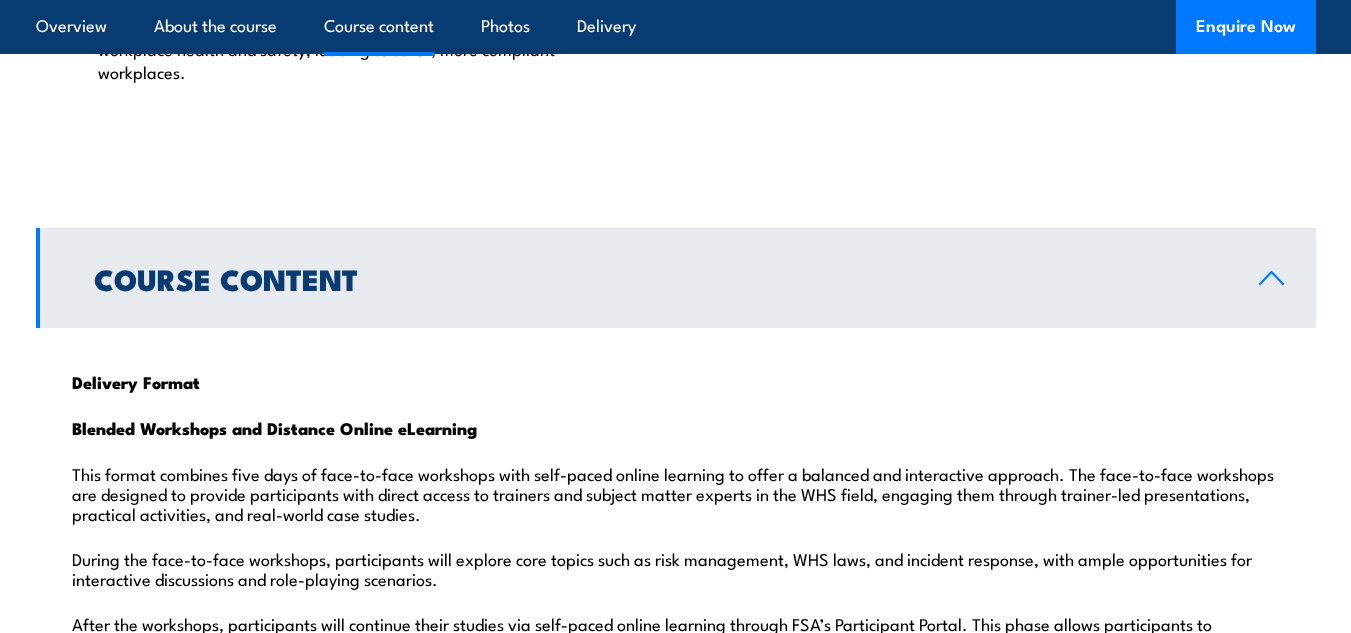 click on "Course Content" at bounding box center [676, 278] 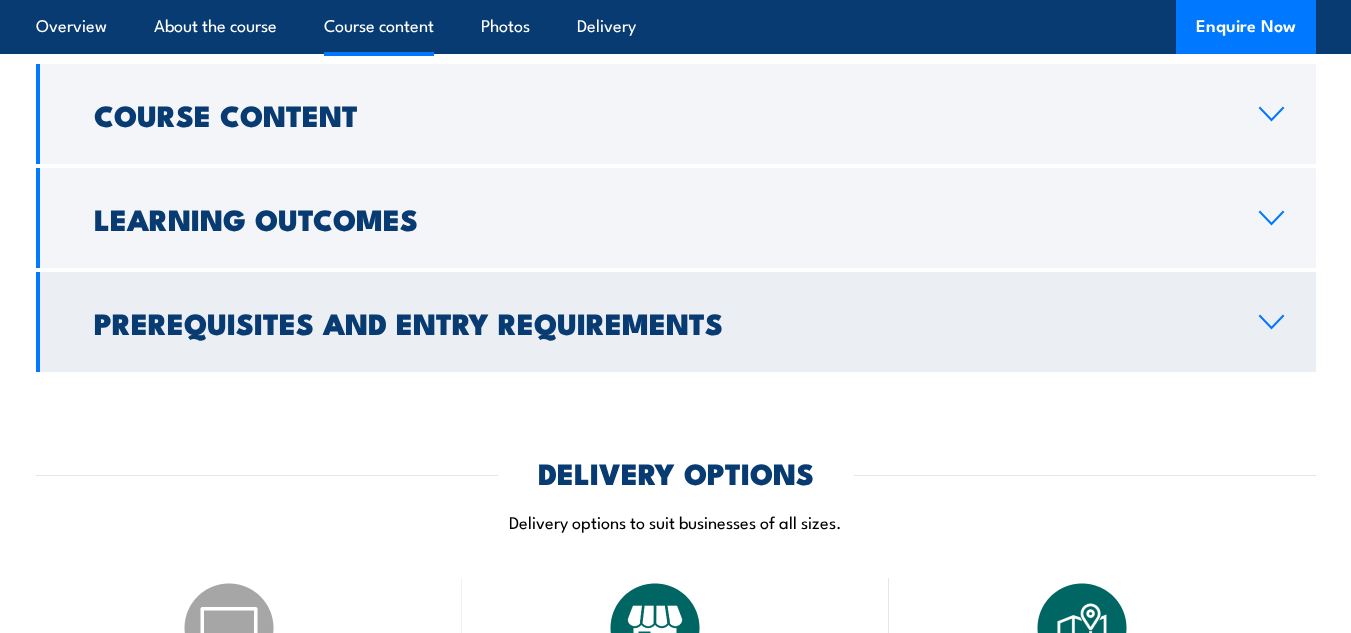 scroll, scrollTop: 1900, scrollLeft: 0, axis: vertical 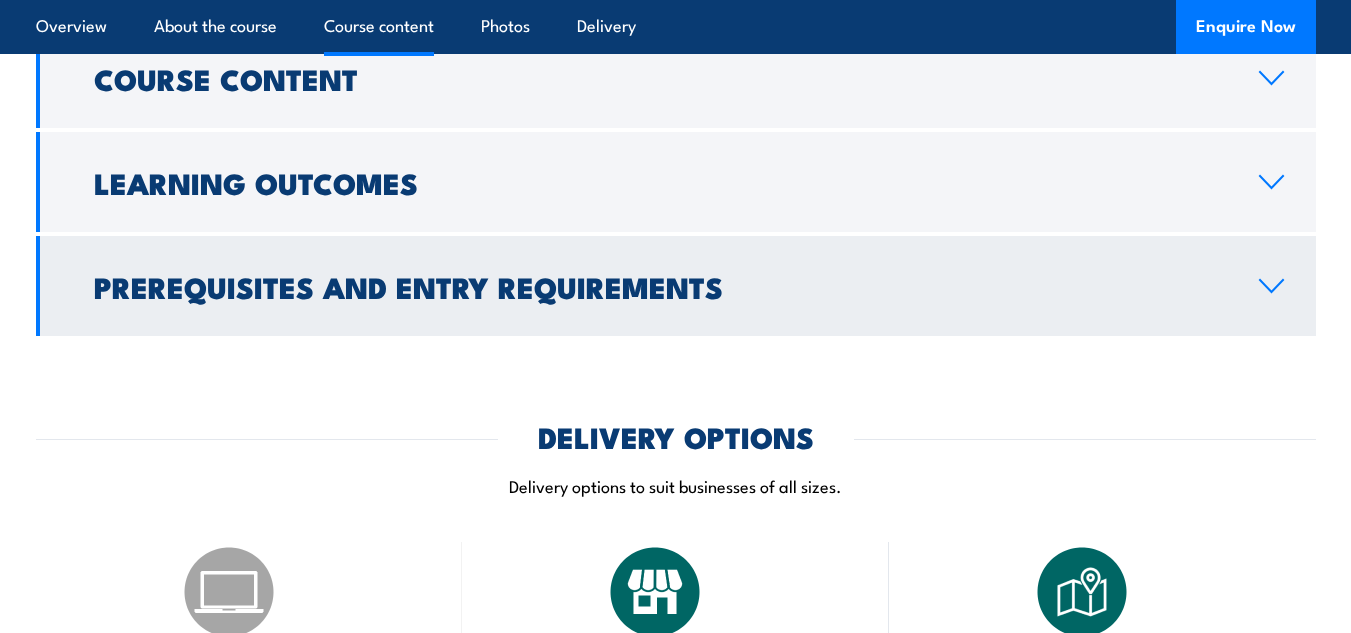 click 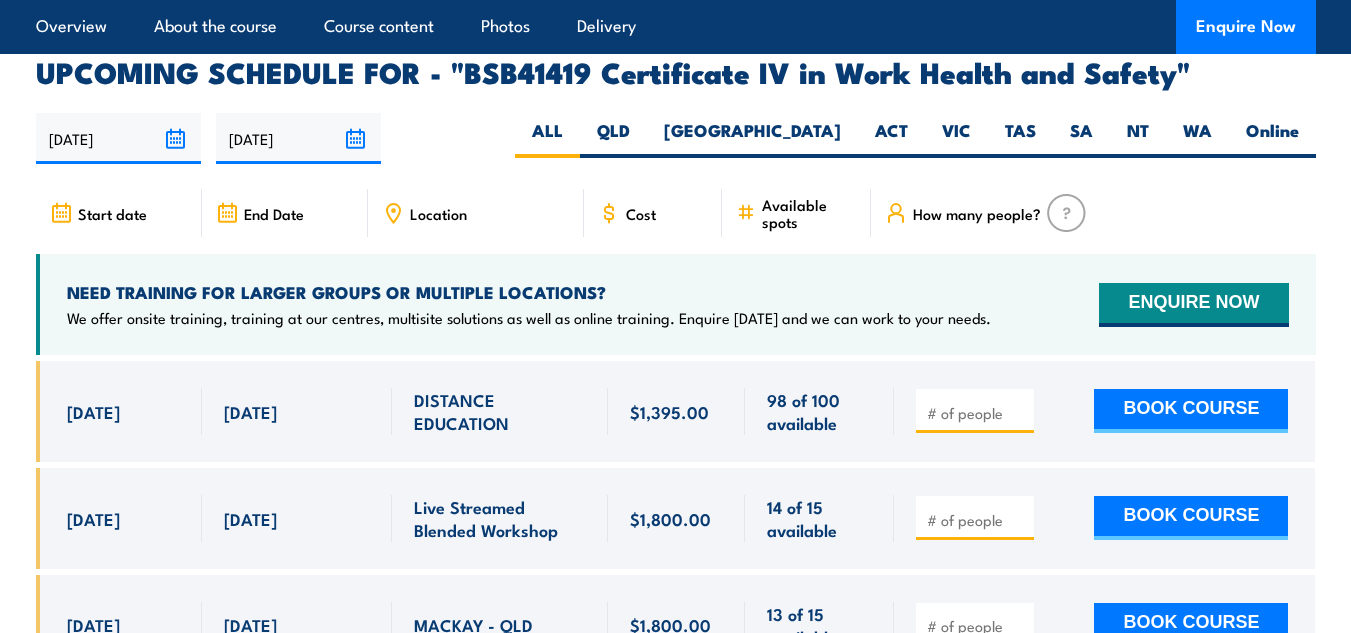 scroll, scrollTop: 3319, scrollLeft: 0, axis: vertical 